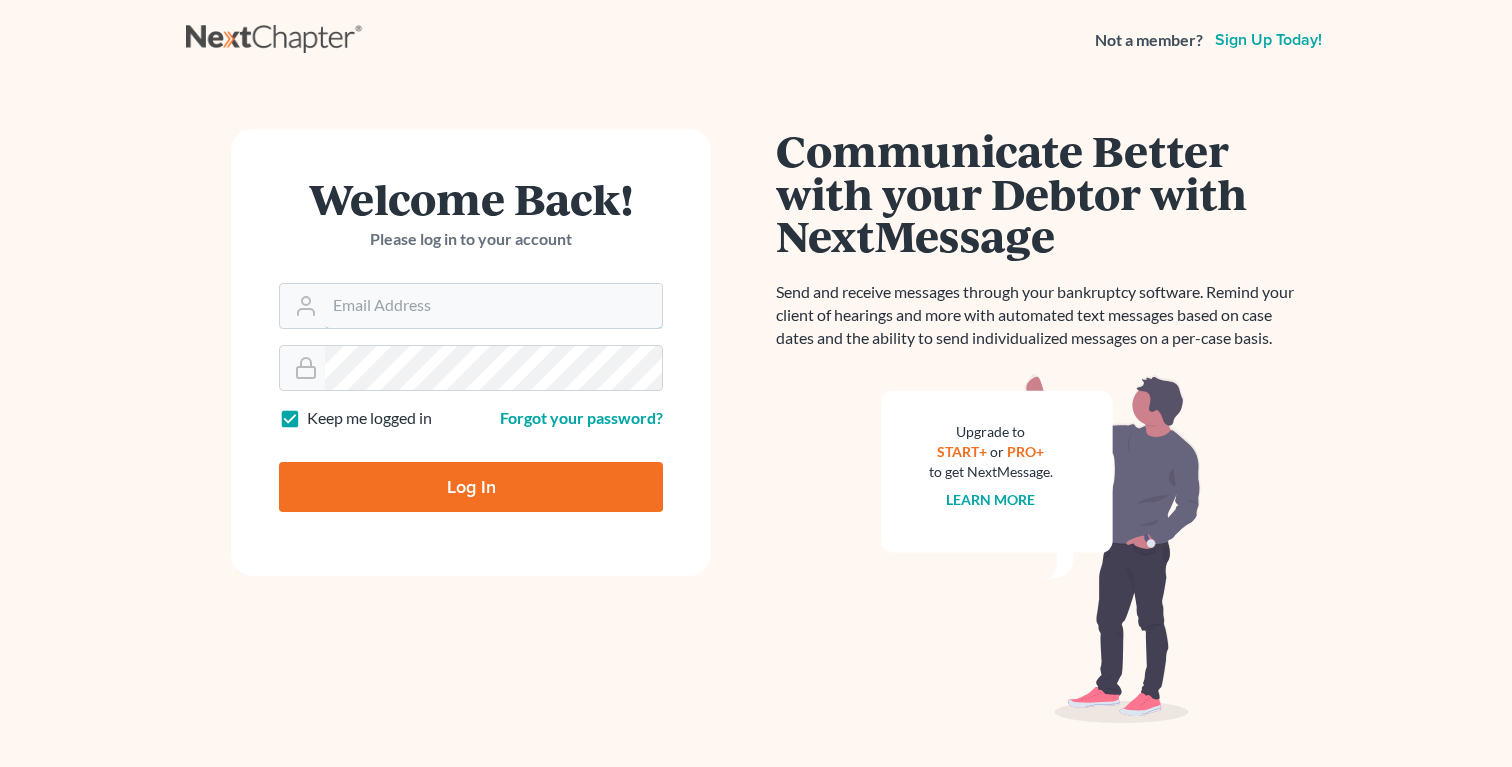 scroll, scrollTop: 0, scrollLeft: 0, axis: both 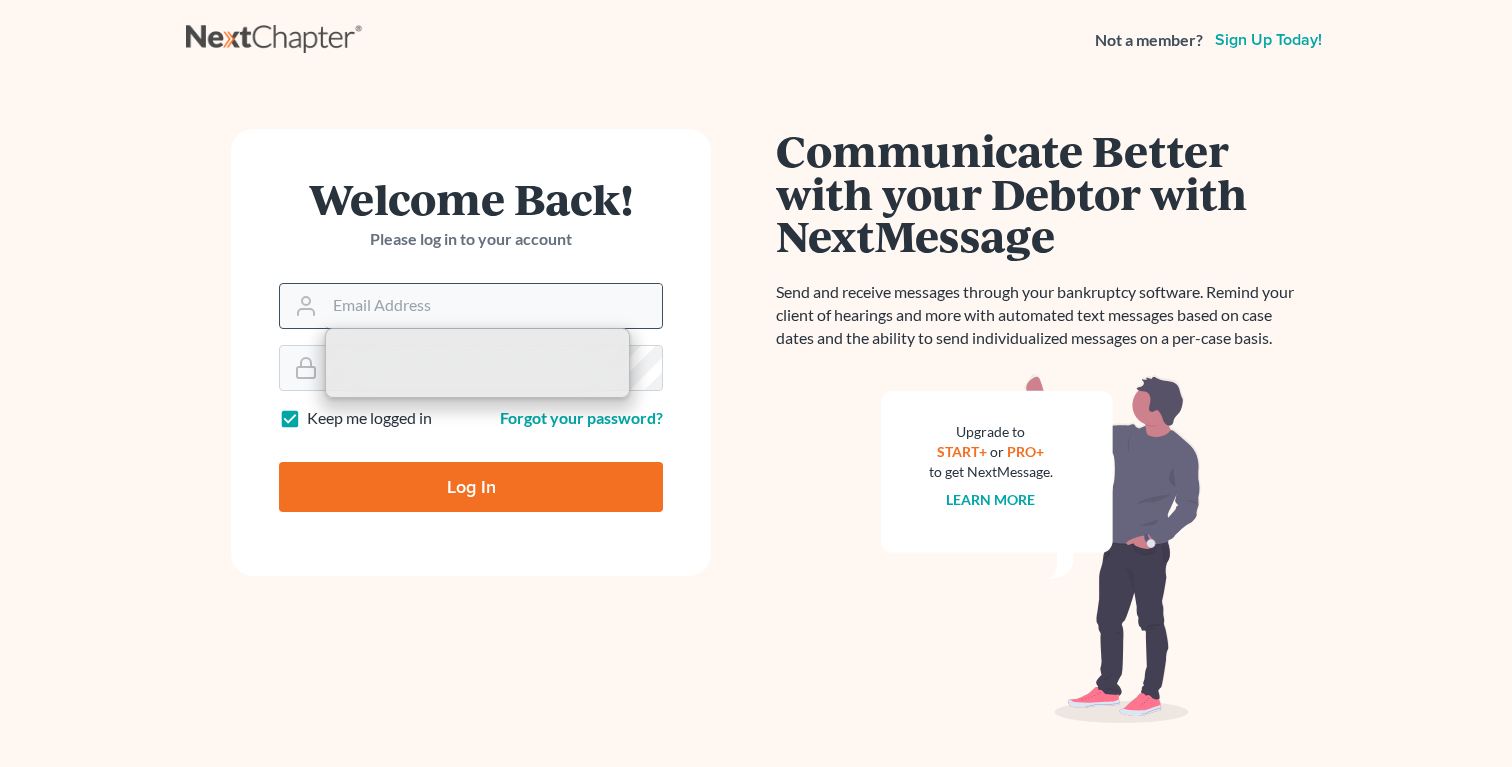 click on "Email Address" at bounding box center (493, 306) 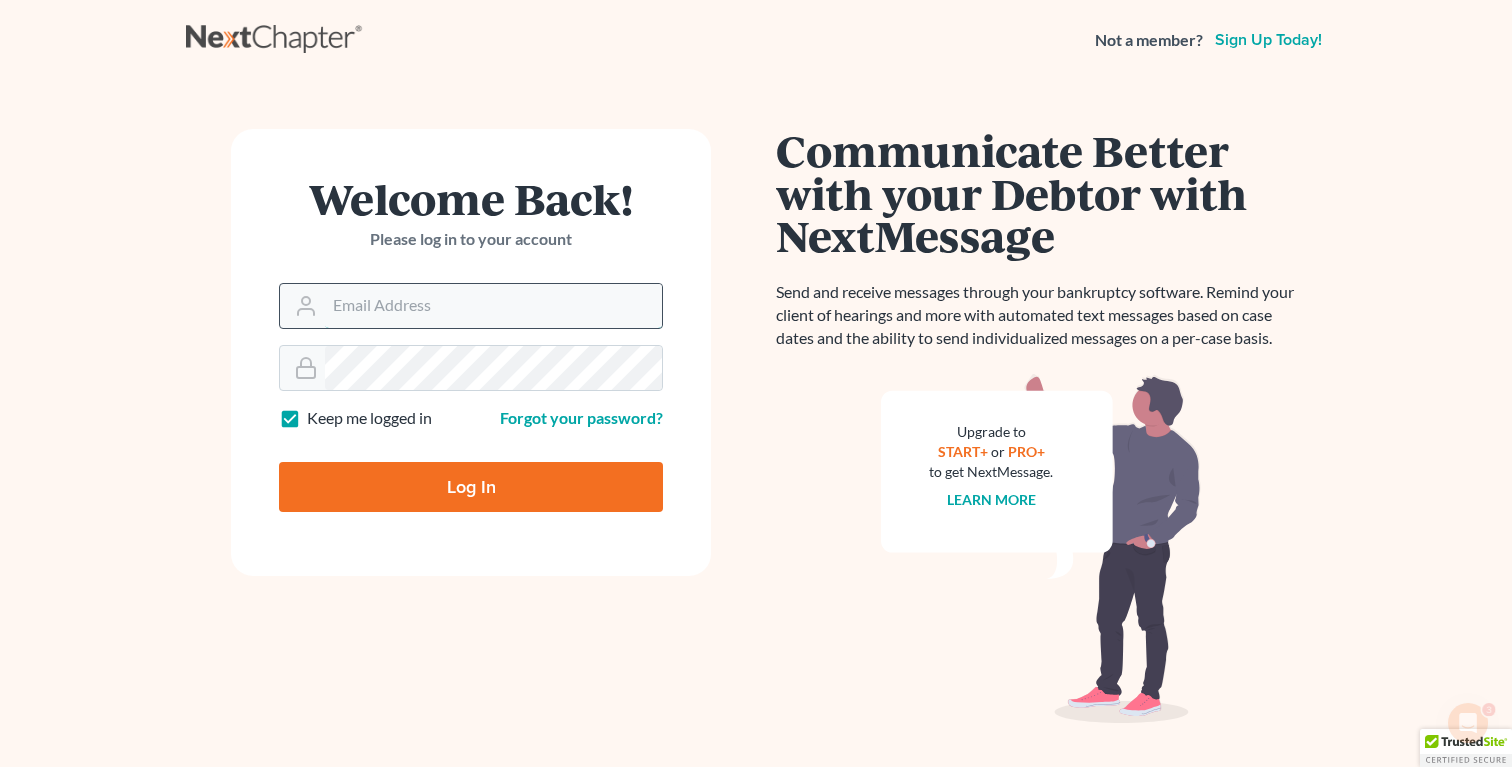 scroll, scrollTop: 0, scrollLeft: 0, axis: both 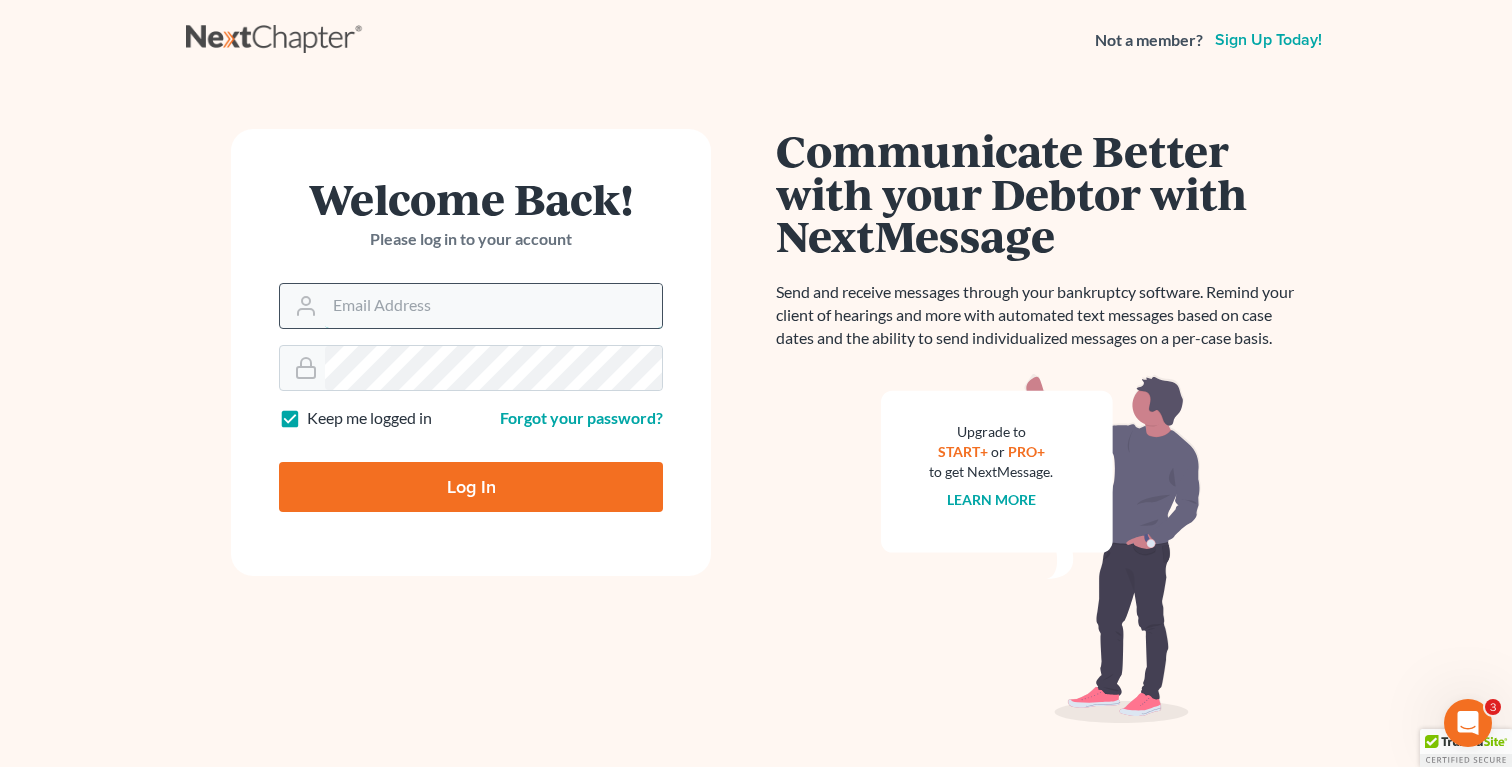 type on "fbravo@dallagolaw.com" 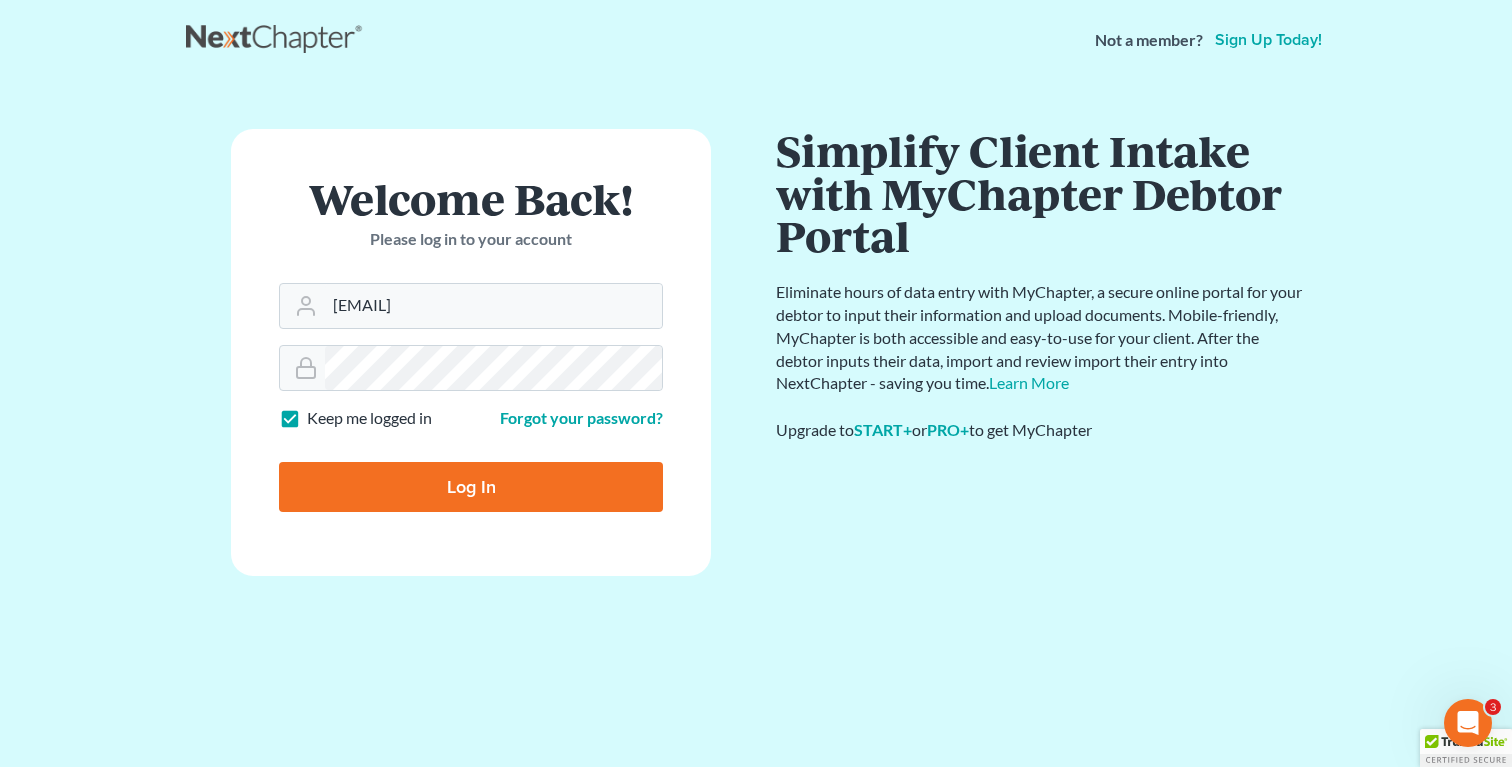click on "Log In" at bounding box center (471, 487) 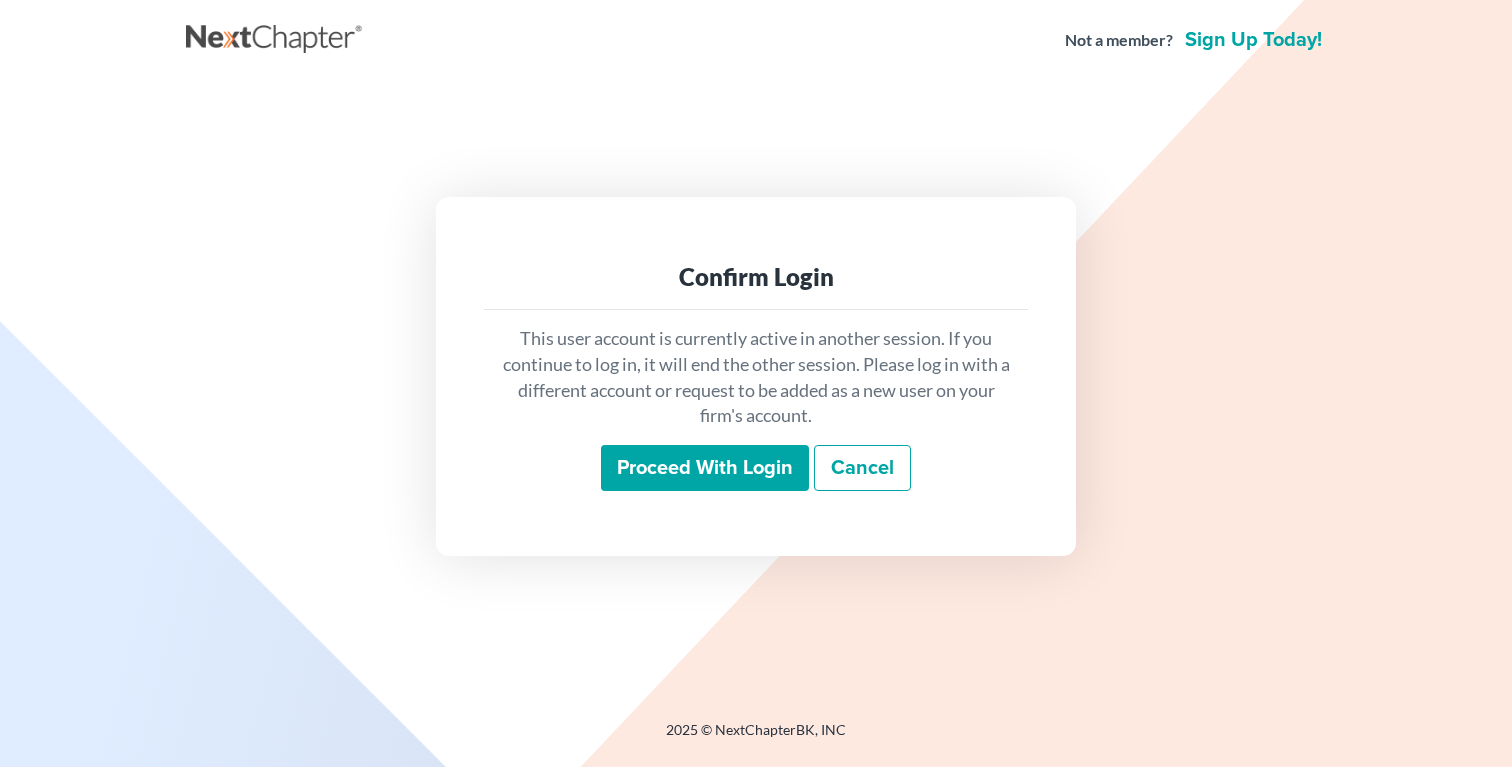 scroll, scrollTop: 0, scrollLeft: 0, axis: both 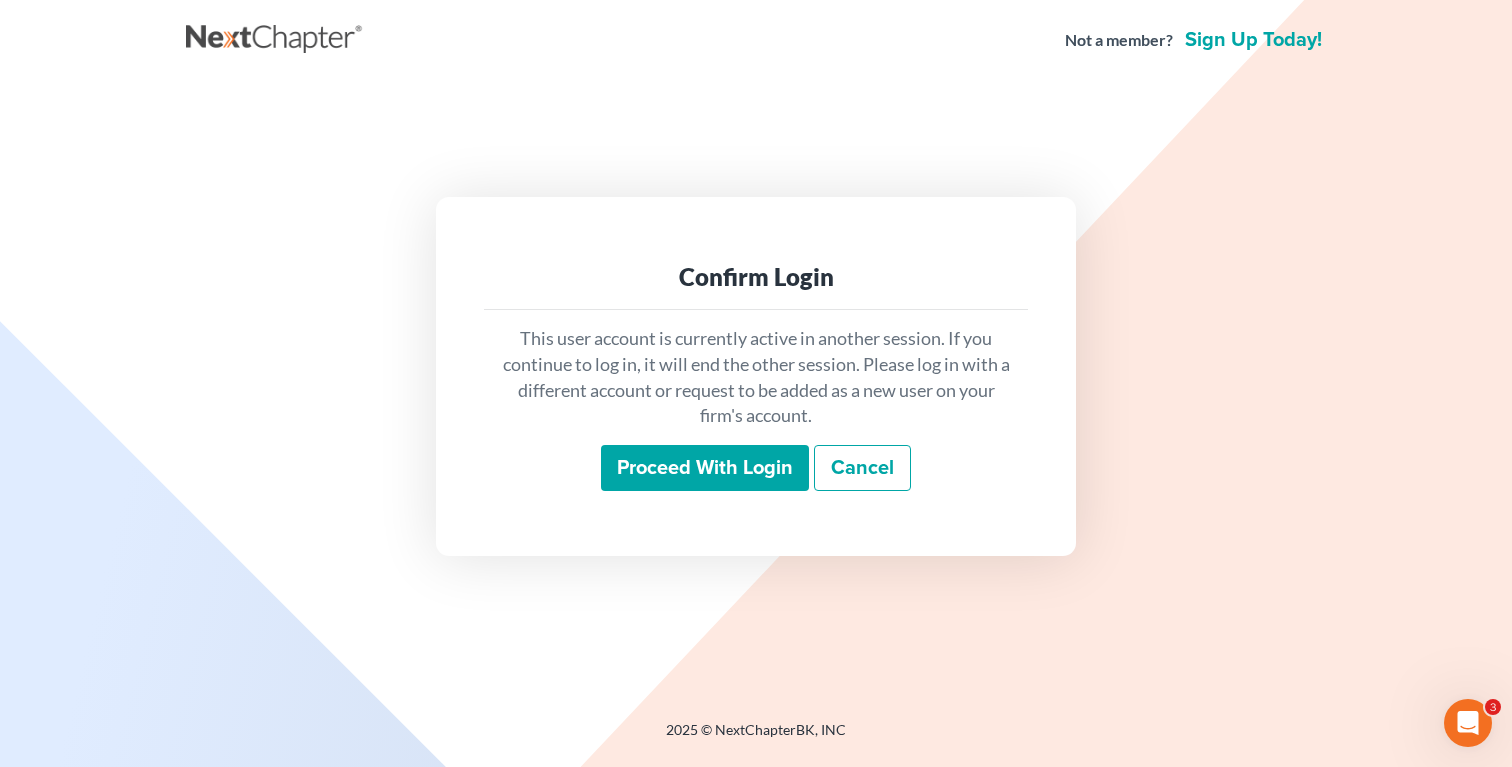 click on "Proceed with login" at bounding box center (705, 468) 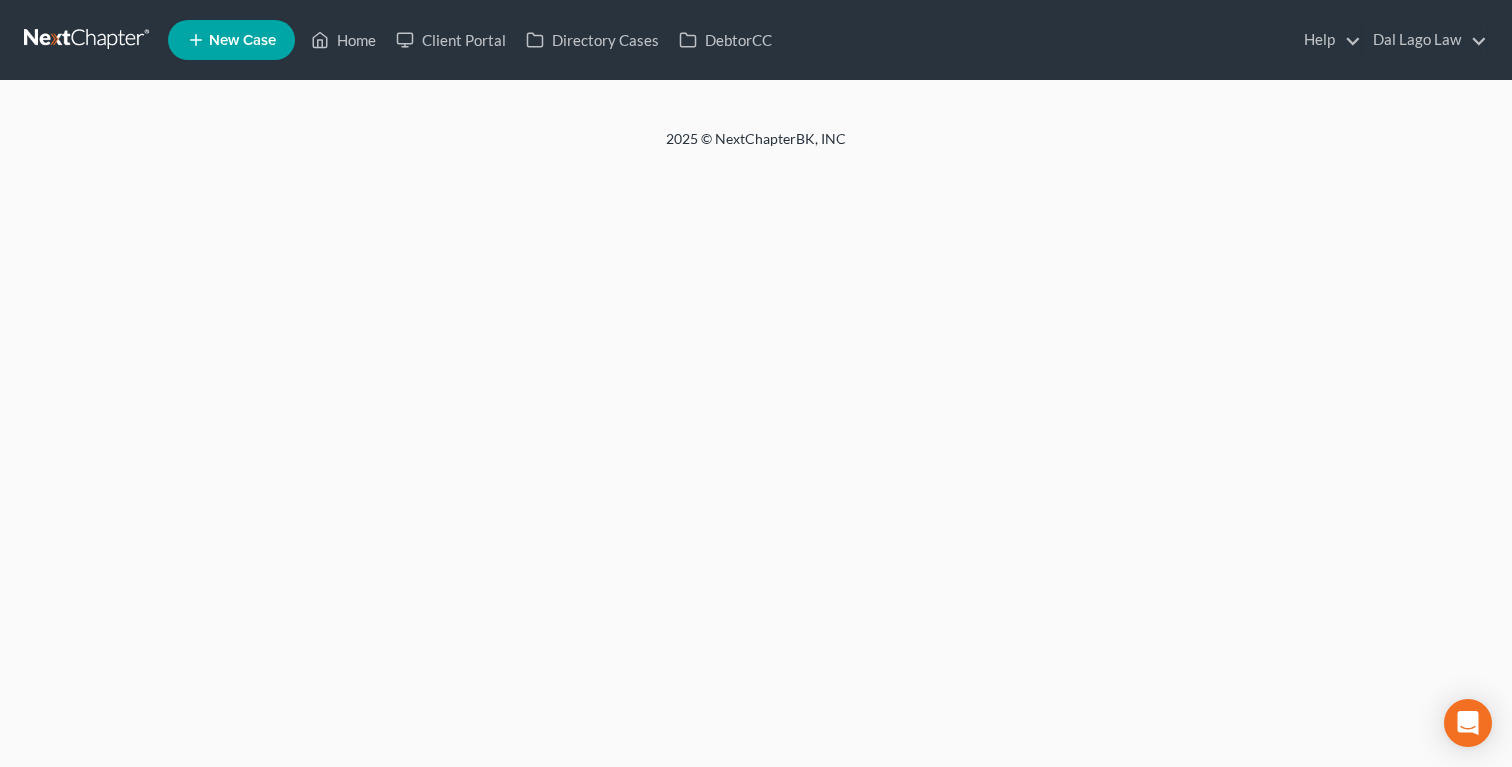 scroll, scrollTop: 0, scrollLeft: 0, axis: both 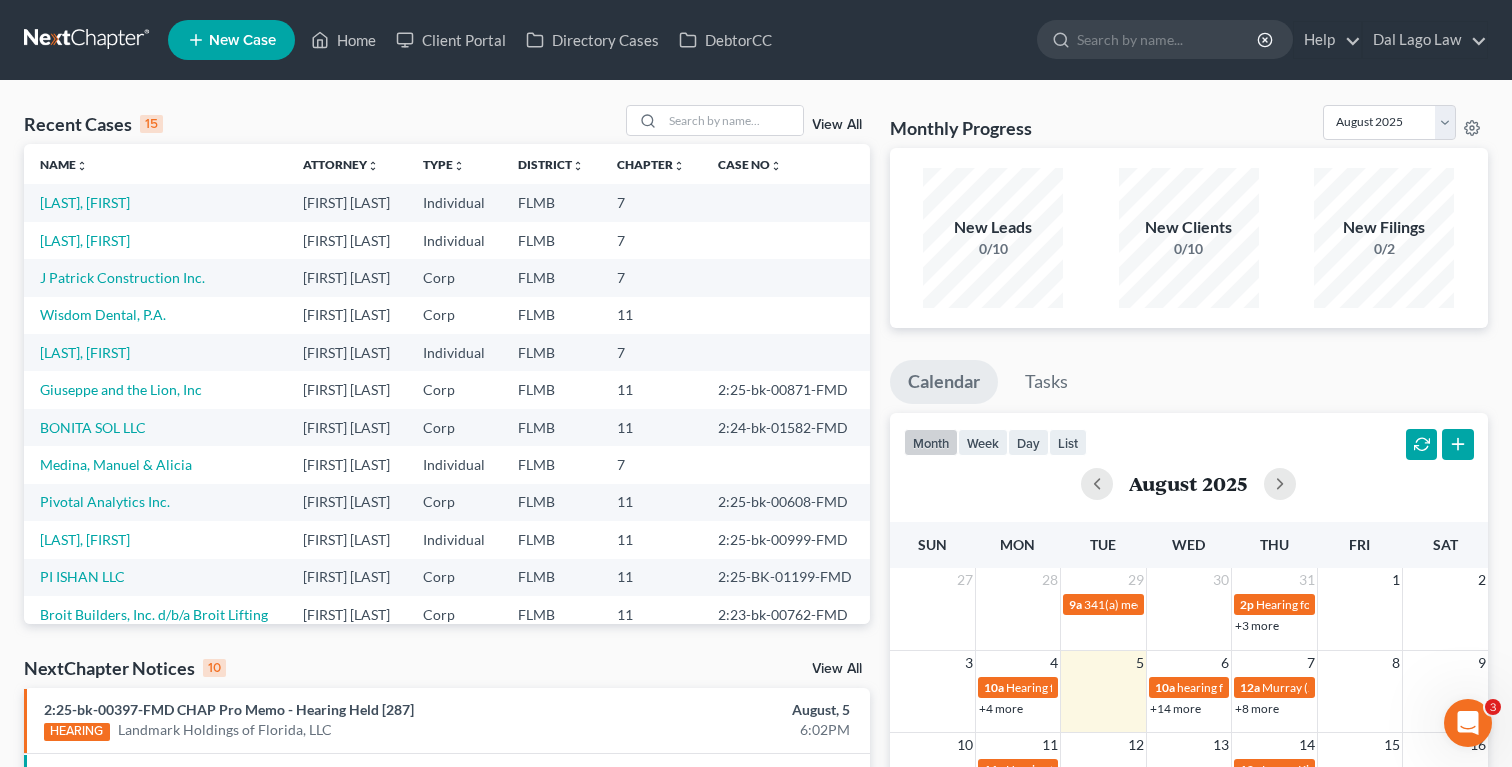 click on "[LAST], [FIRST] [LAST], [FIRST] Individual FLMB 7 [LAST], [FIRST] [LAST], [FIRST] Individual FLMB 7 J Patrick Construction Inc. [LAST], [FIRST] Corp FLMB 7 Wisdom Dental, P.A. [LAST], [FIRST] Corp FLMB 11 [LAST], [FIRST] [LAST], [FIRST] Individual FLMB 7 [FIRST] and the Lion, Inc [LAST], [FIRST] Corp FLMB 11 2:25-bk-00871-FMD BONITA SOL LLC [LAST], [FIRST] Corp FLMB 11 2:24-bk-01582-FMD [LAST], [FIRST] & [FIRST] [LAST] [LAST], [FIRST] Individual FLMB 7 Pivotal Analytics Inc. [LAST], [FIRST] Corp FLMB 11 2:25-bk-00608-FMD [LAST], [FIRST] [LAST], [FIRST] Individual" at bounding box center [756, 742] 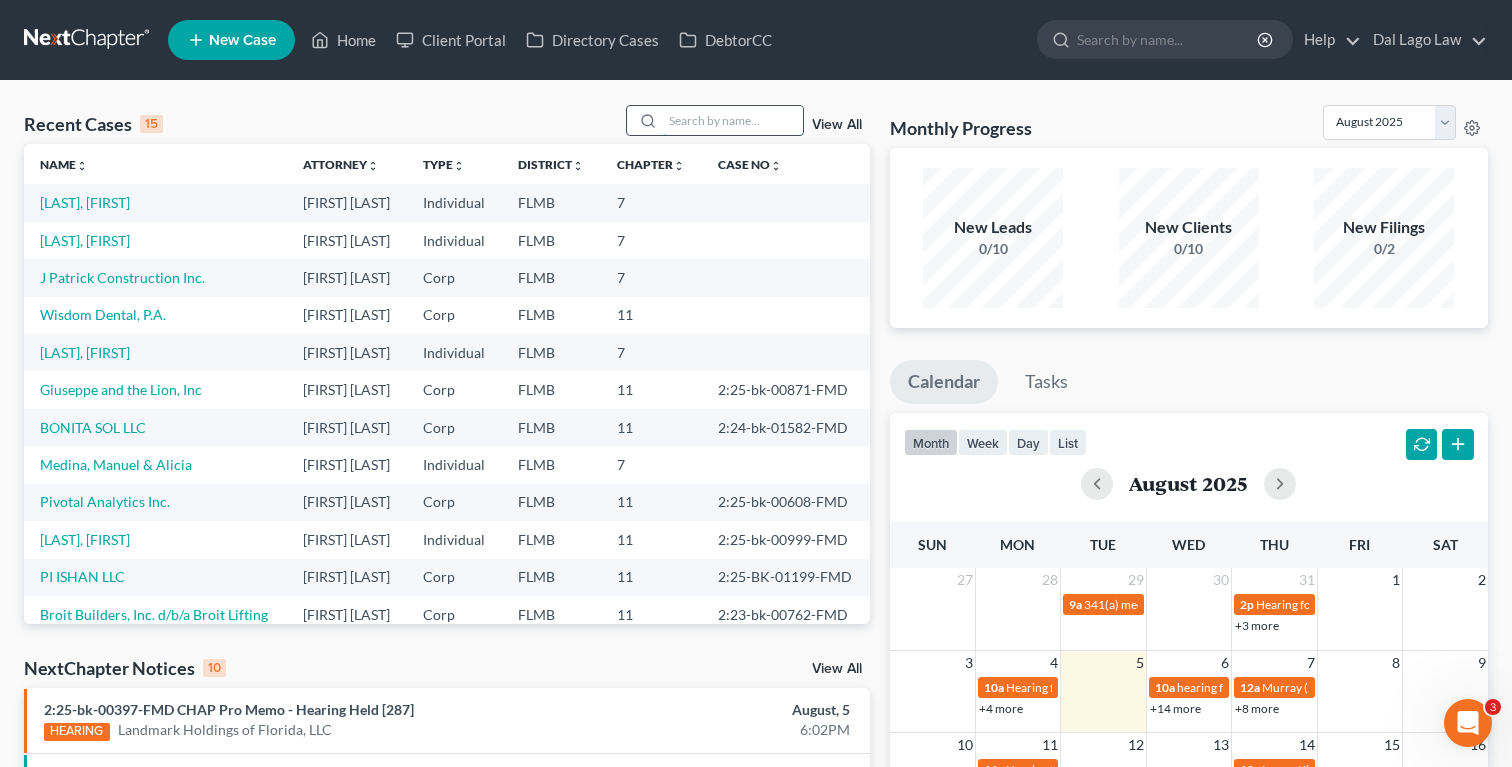 click at bounding box center [733, 120] 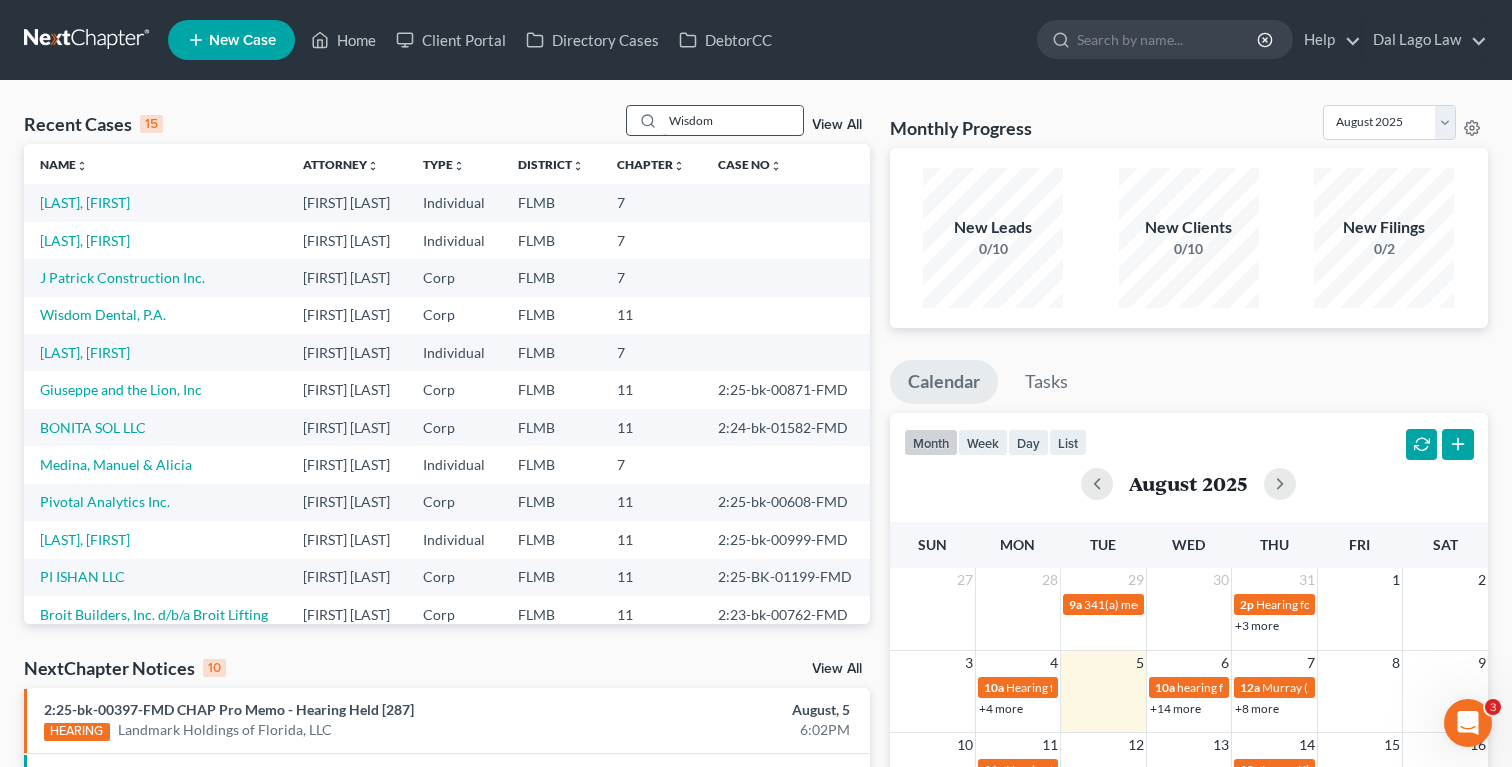 type on "Wisdom" 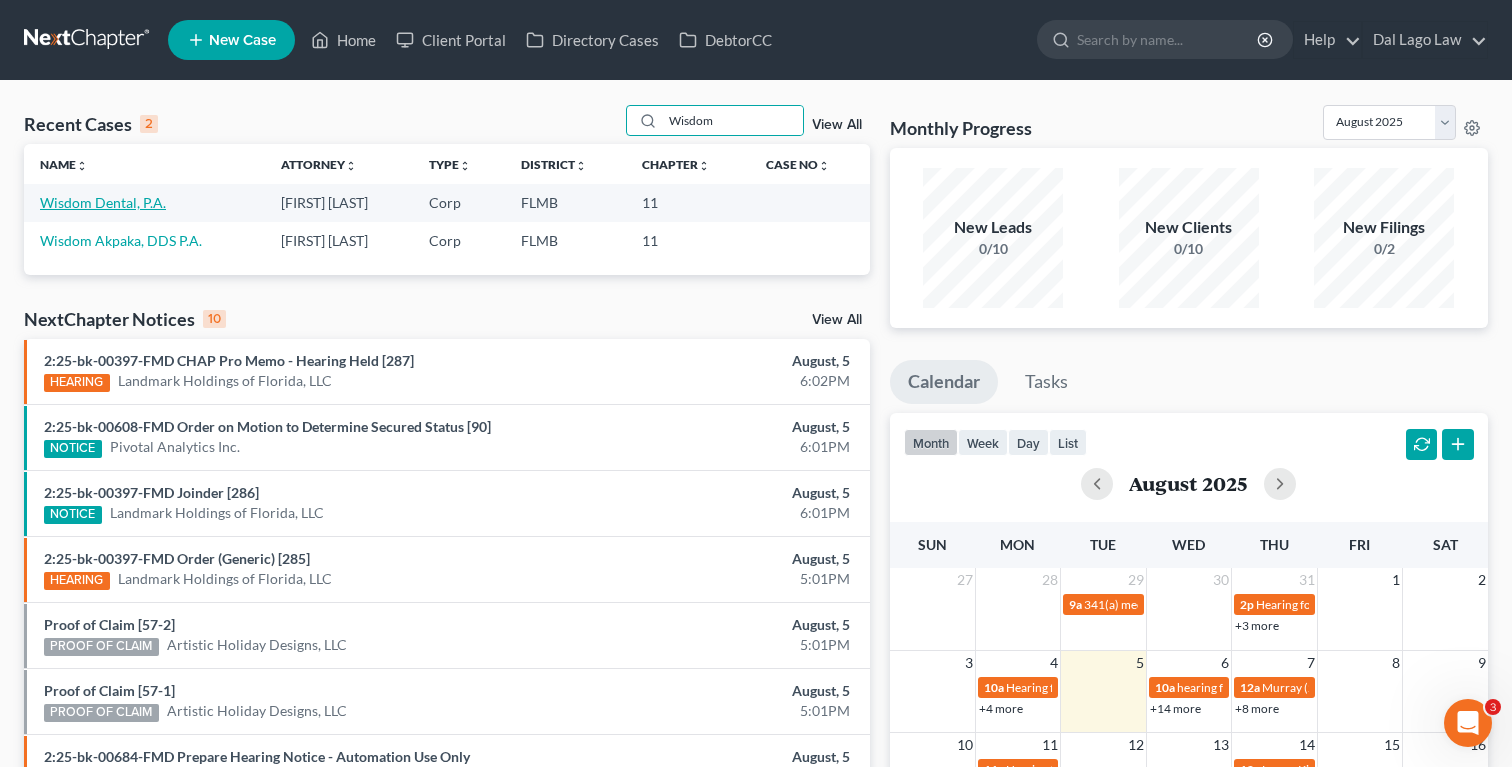 click on "Wisdom Dental, P.A." at bounding box center (103, 202) 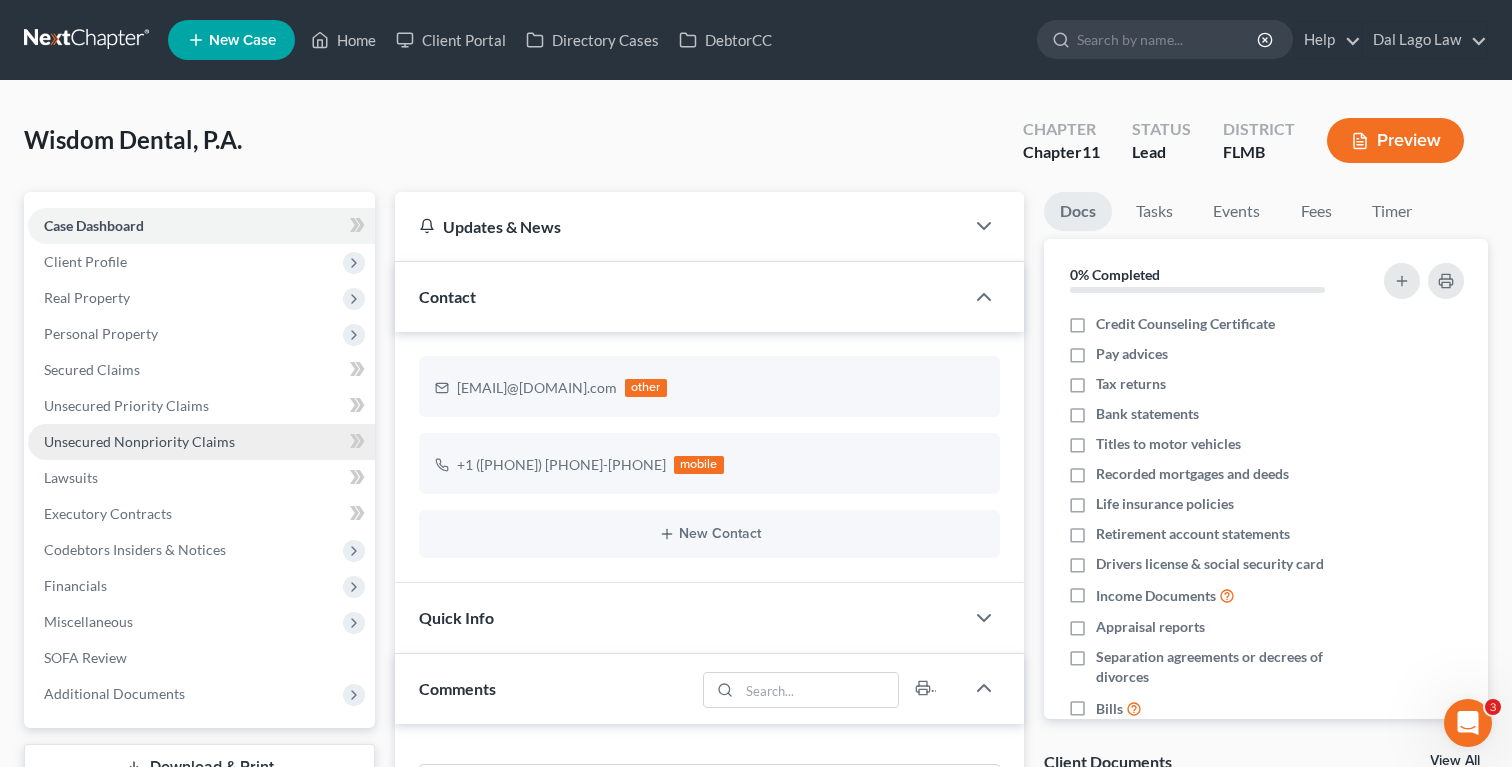 scroll, scrollTop: 788, scrollLeft: 0, axis: vertical 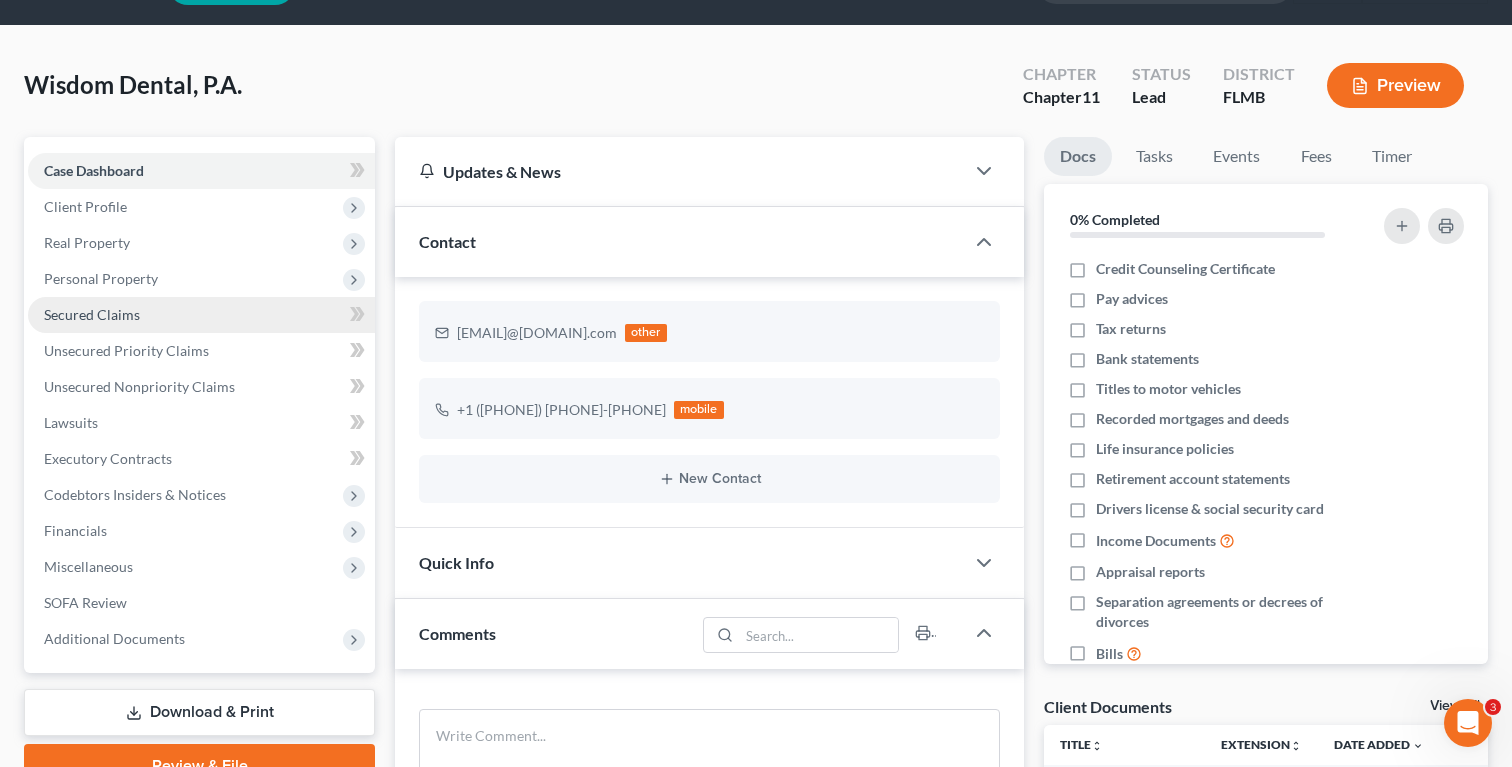 click on "Secured Claims" at bounding box center (92, 314) 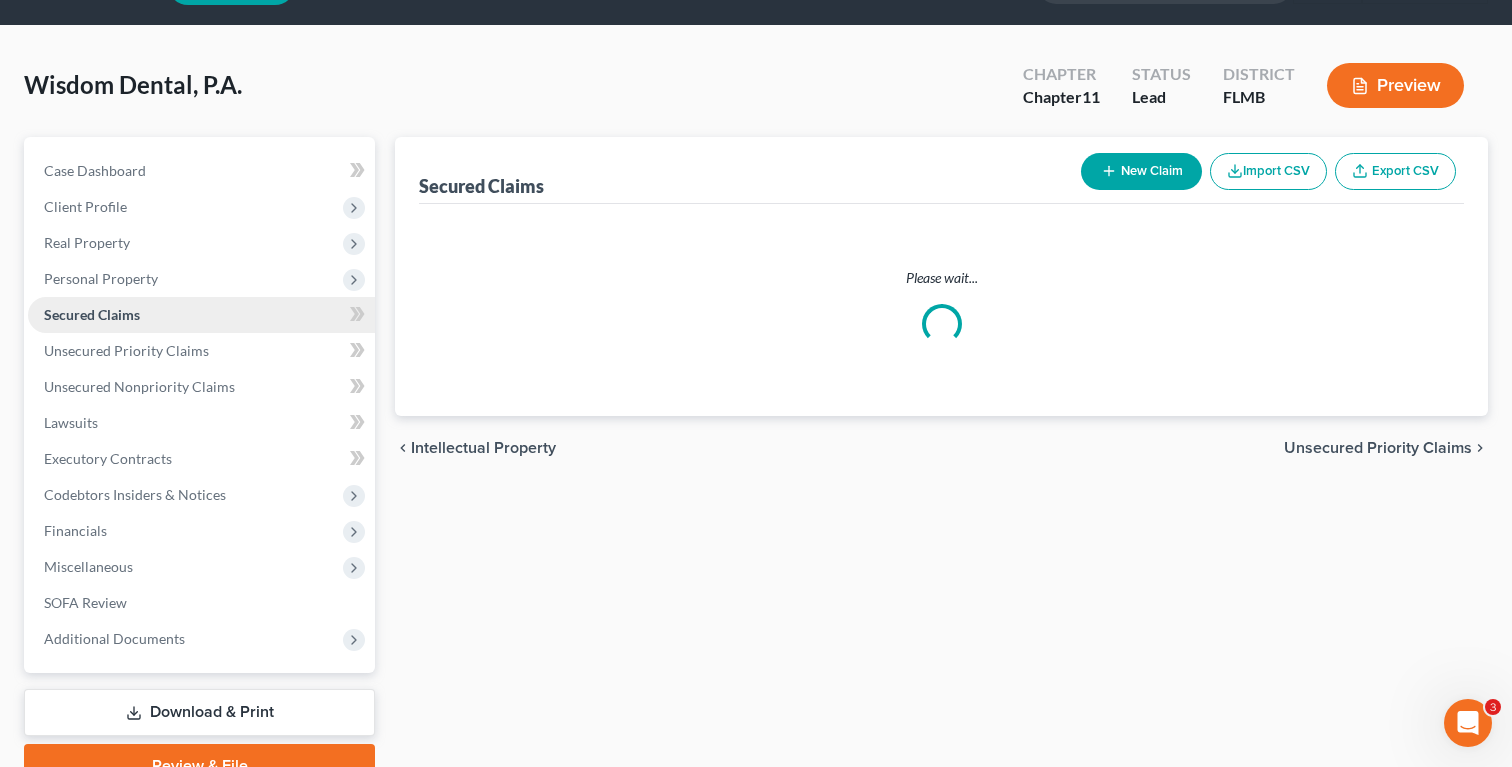 scroll, scrollTop: 0, scrollLeft: 0, axis: both 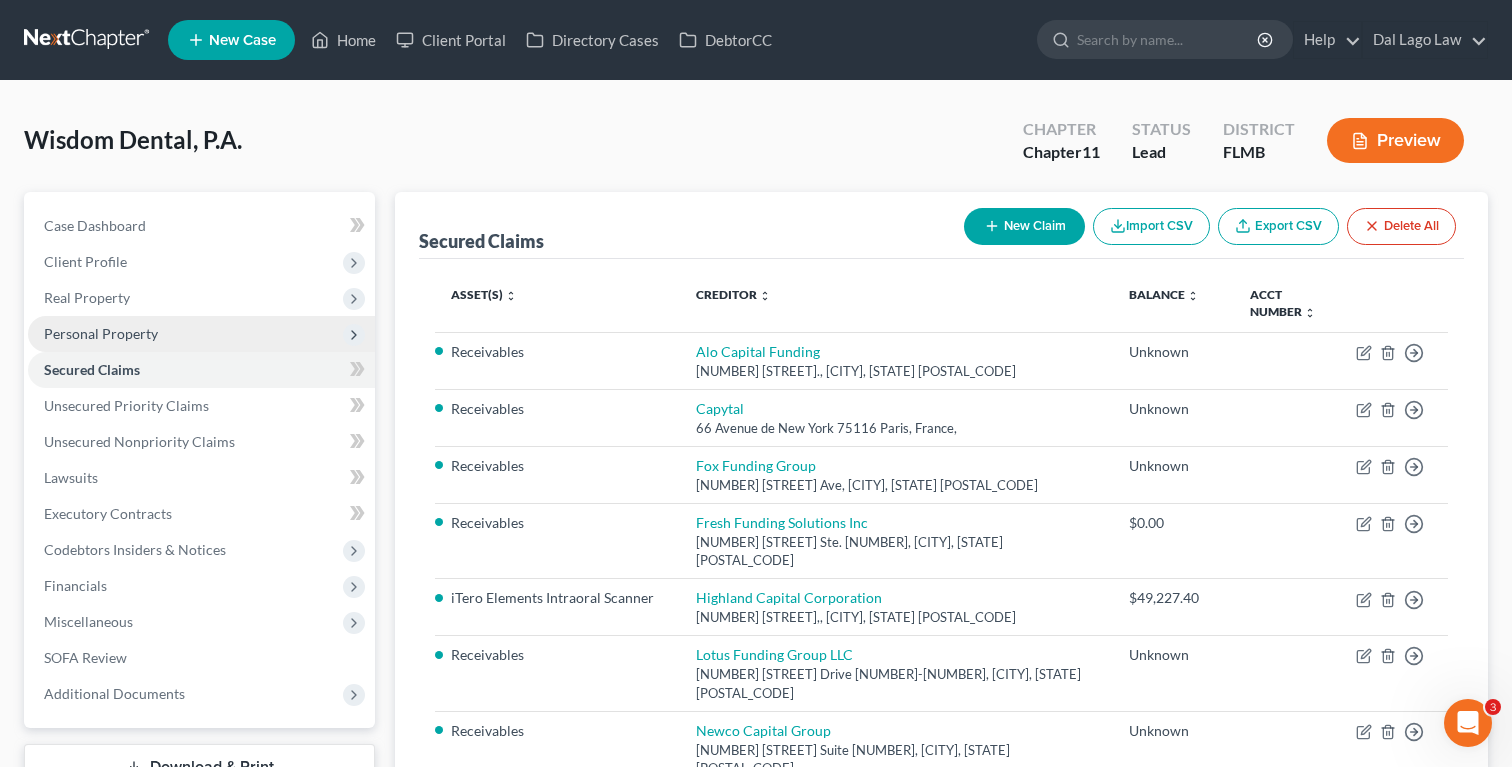 click on "Personal Property" at bounding box center (201, 334) 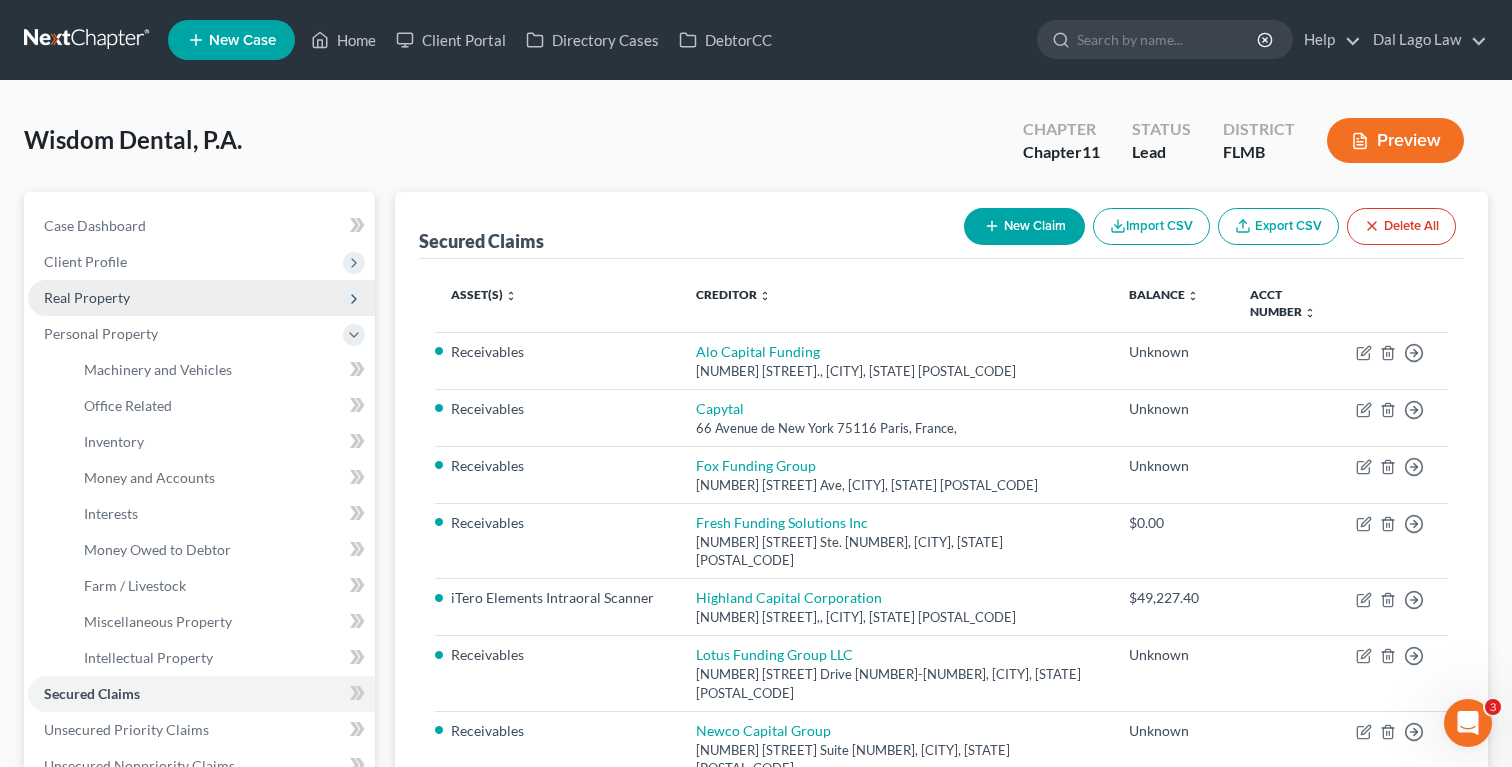 click on "Real Property" at bounding box center [201, 298] 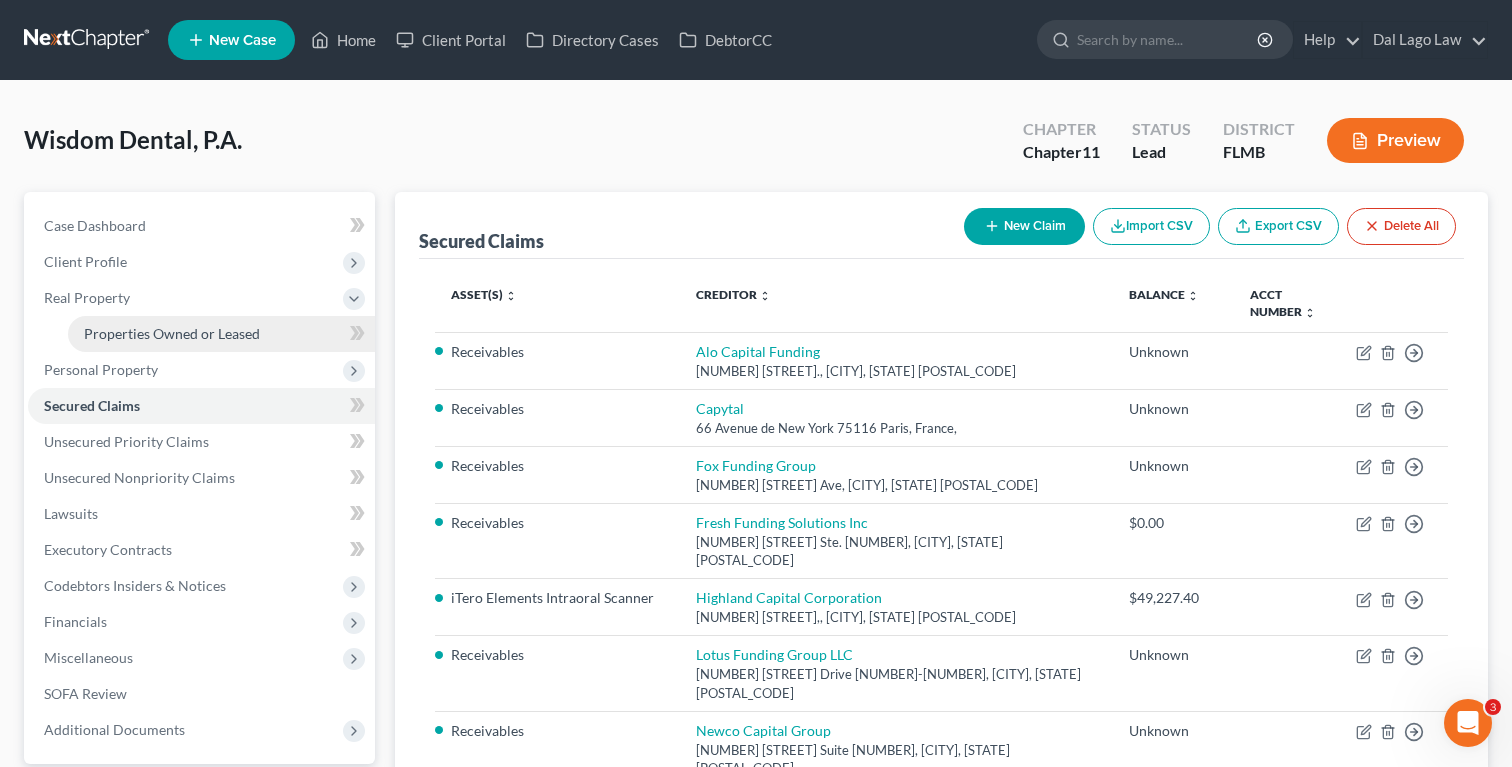 click on "Properties Owned or Leased" at bounding box center (172, 333) 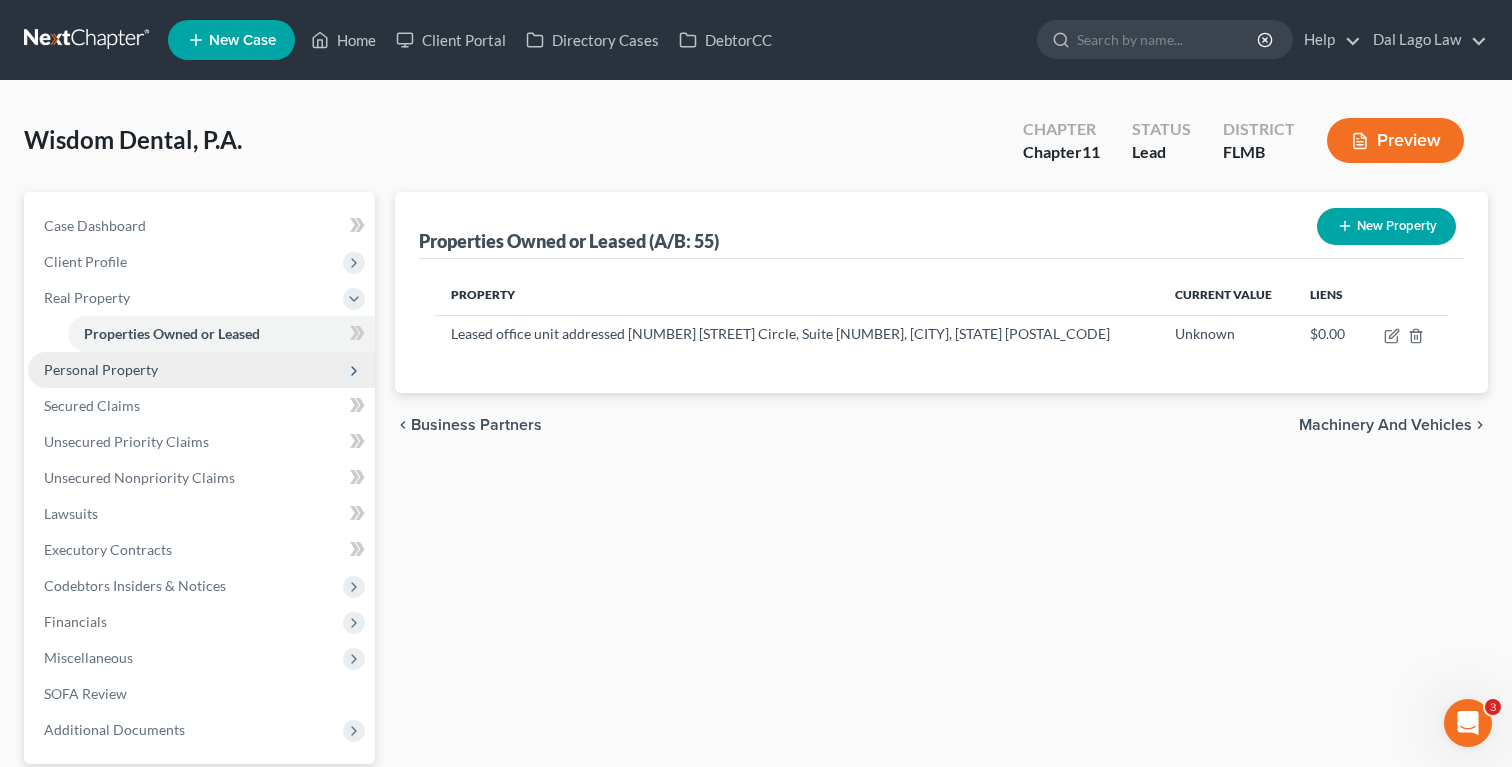 click on "Personal Property" at bounding box center (201, 370) 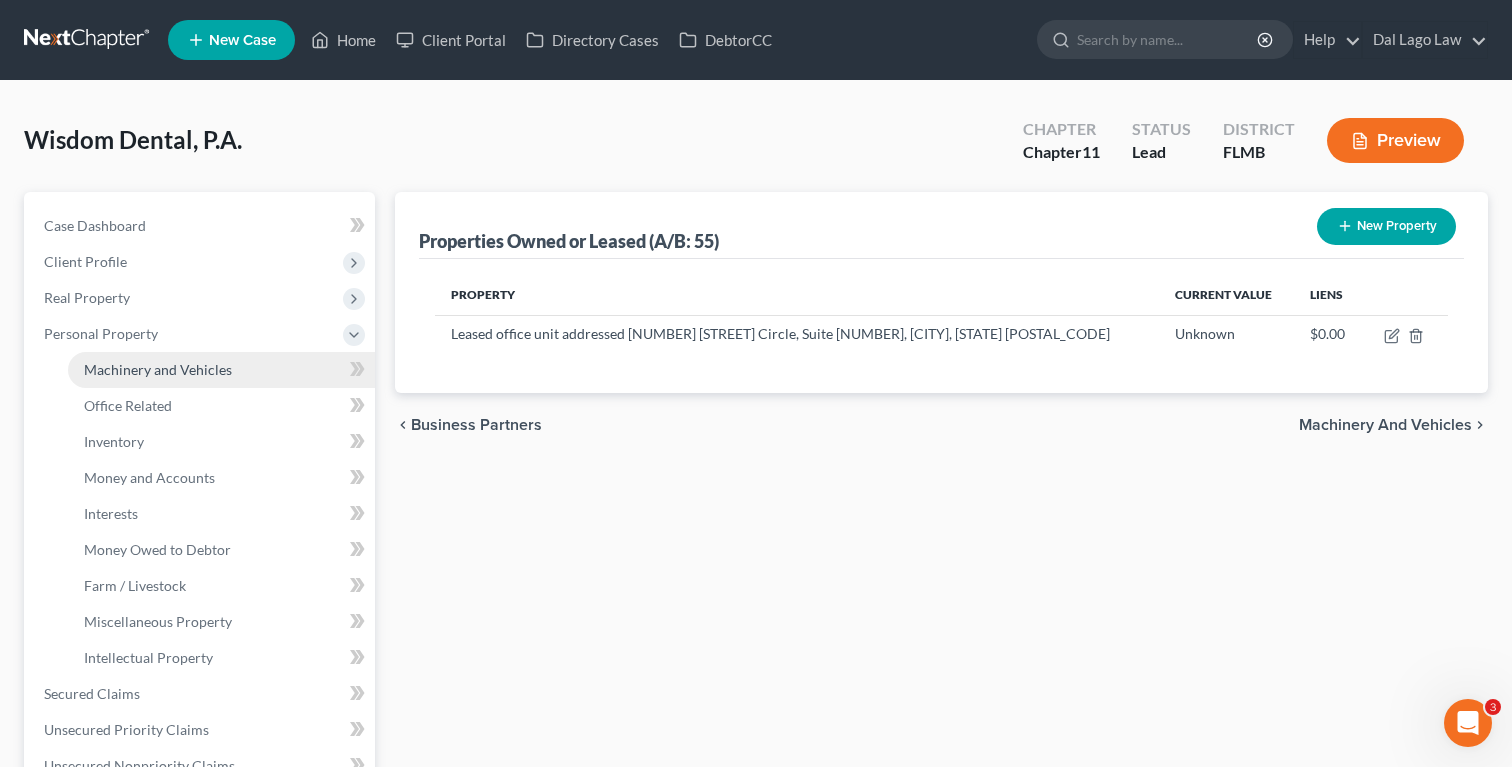 click on "Machinery and Vehicles" at bounding box center [158, 369] 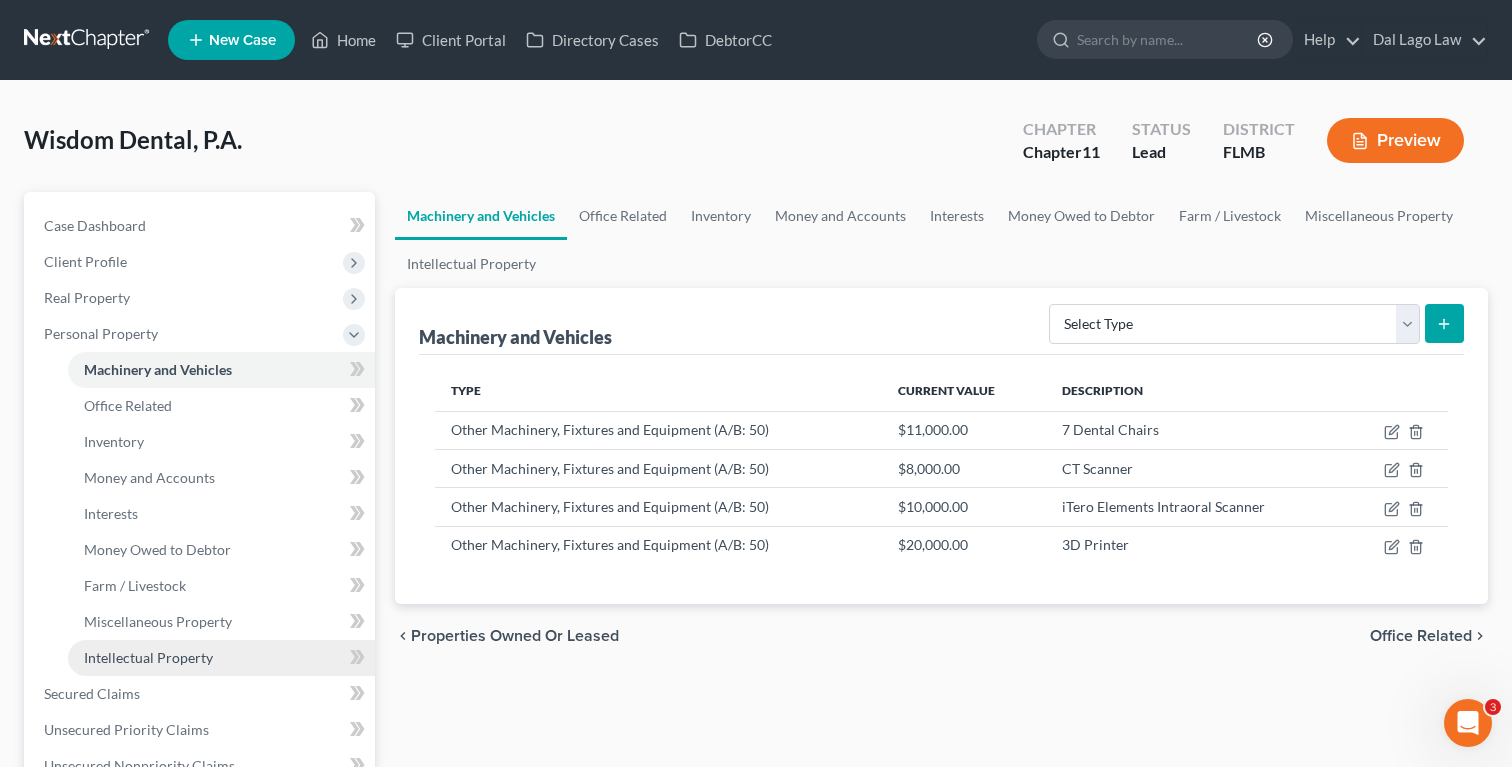click on "Intellectual Property" at bounding box center (148, 657) 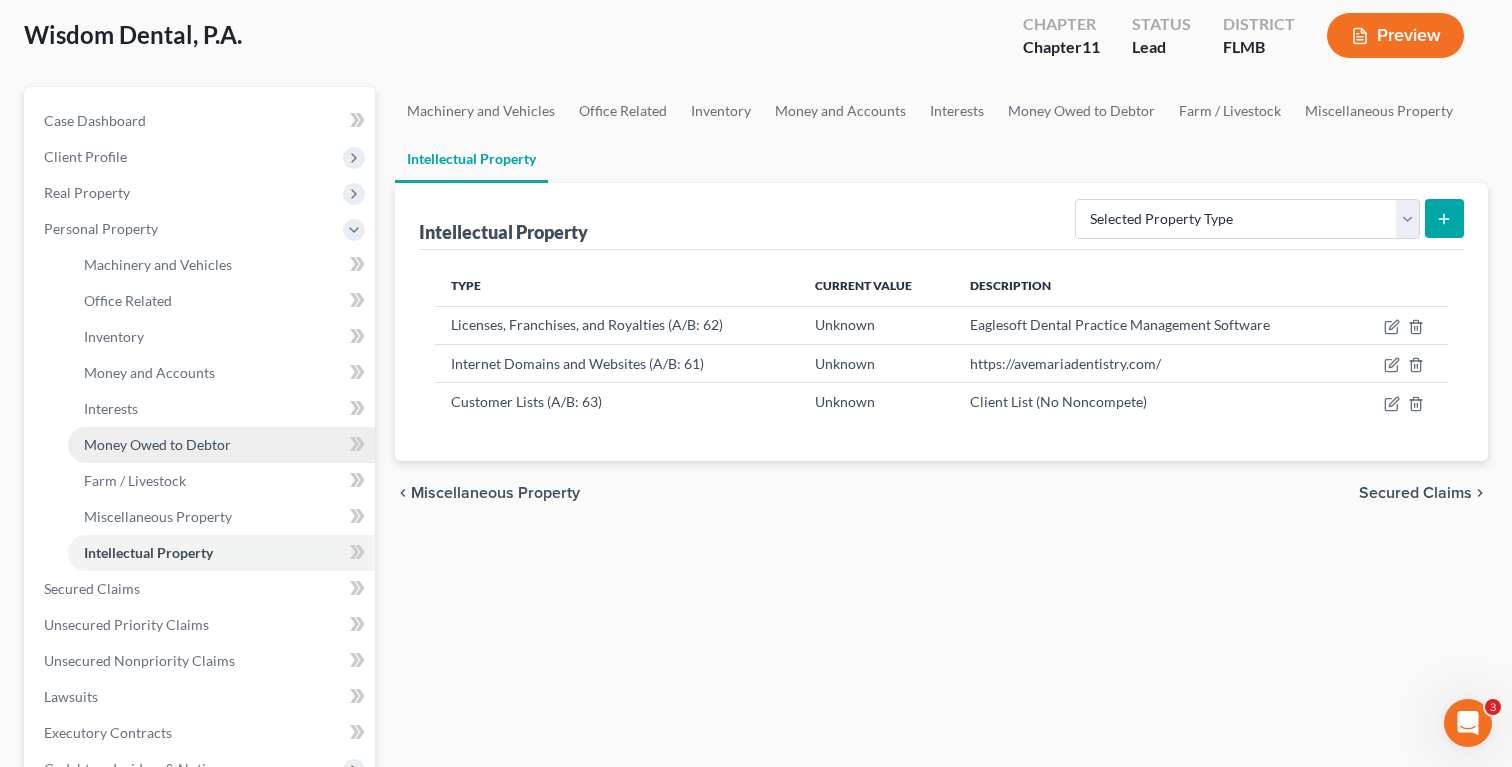 scroll, scrollTop: 109, scrollLeft: 0, axis: vertical 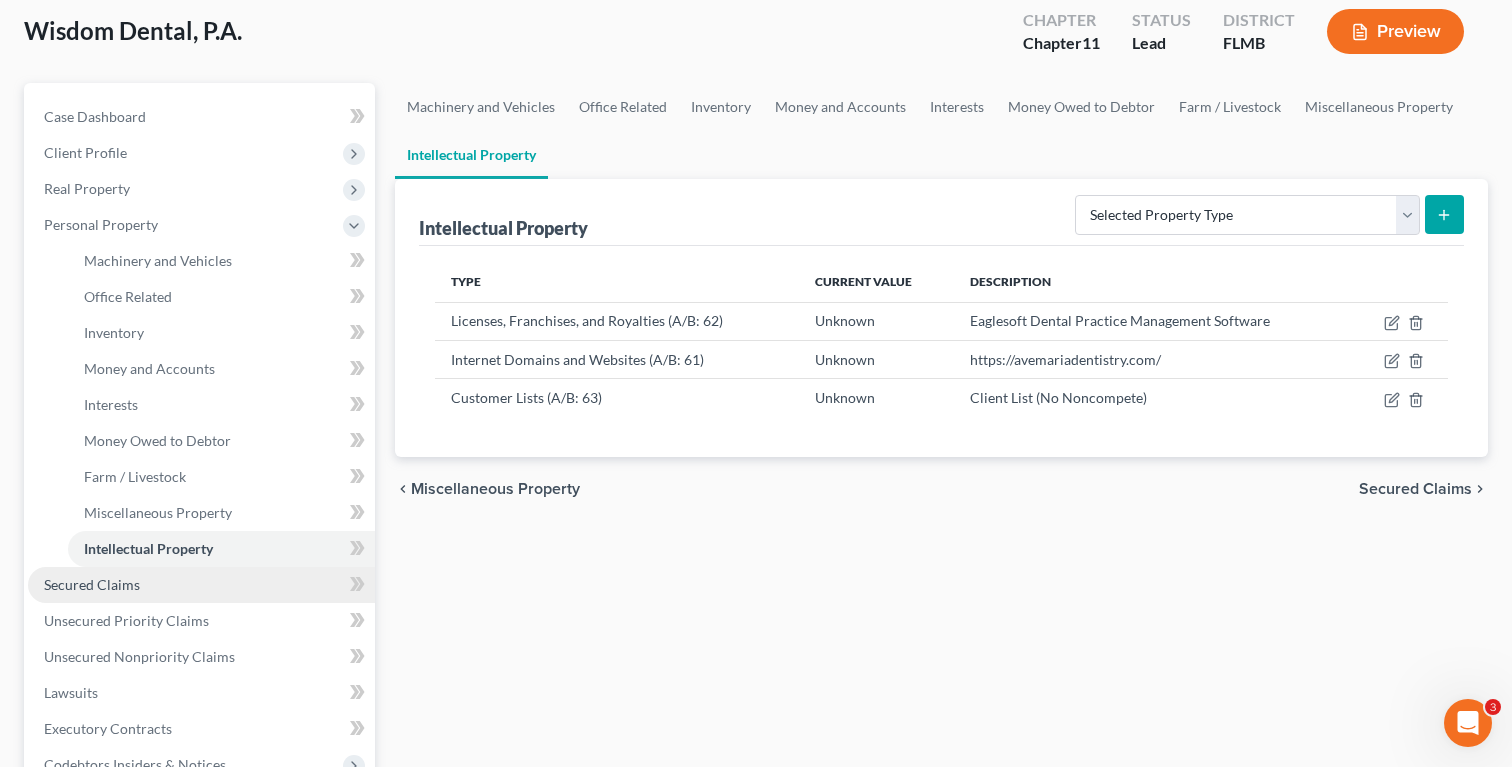 click on "Secured Claims" at bounding box center (92, 584) 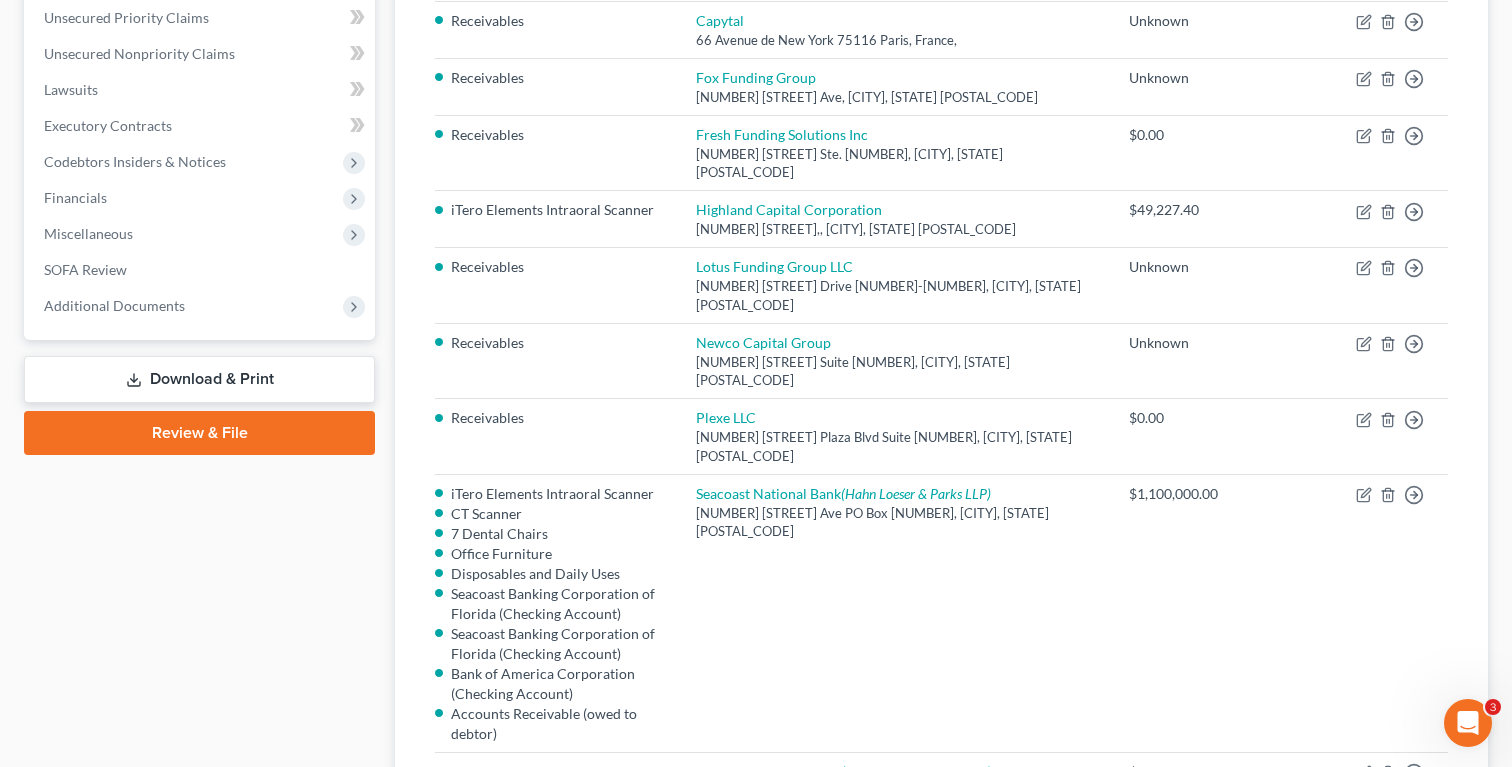 scroll, scrollTop: 0, scrollLeft: 0, axis: both 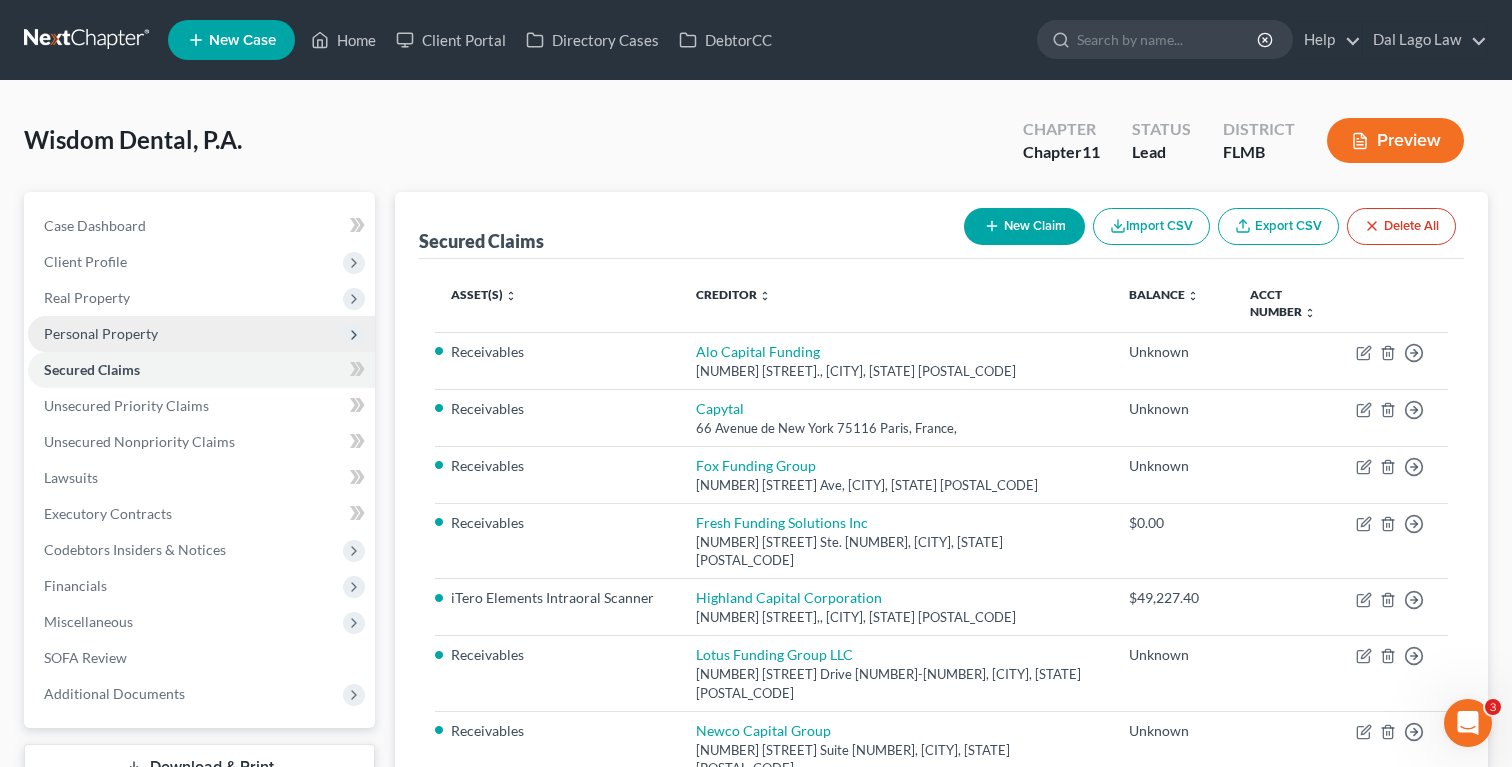 click on "Personal Property" at bounding box center (201, 334) 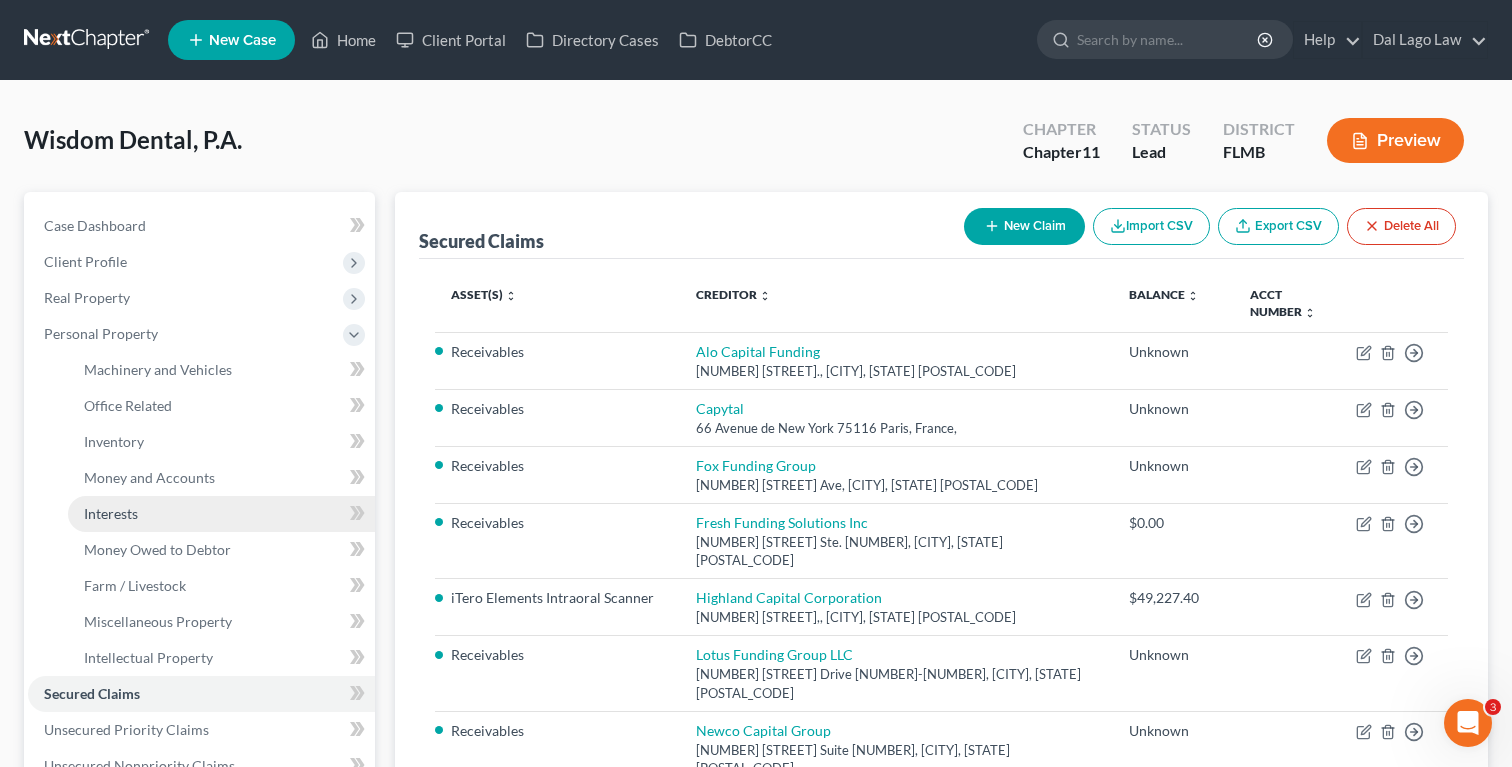 click on "Interests" at bounding box center (111, 513) 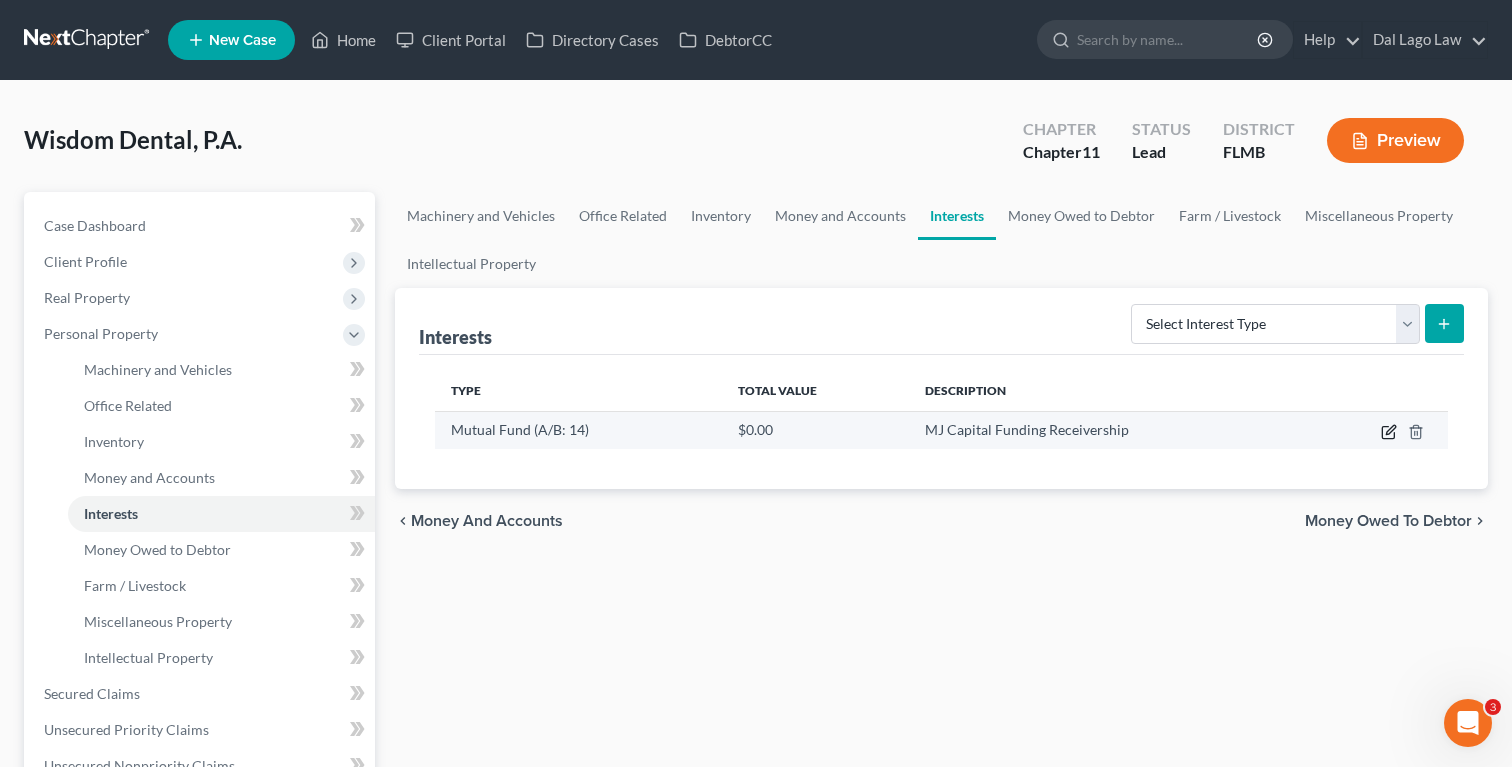 click 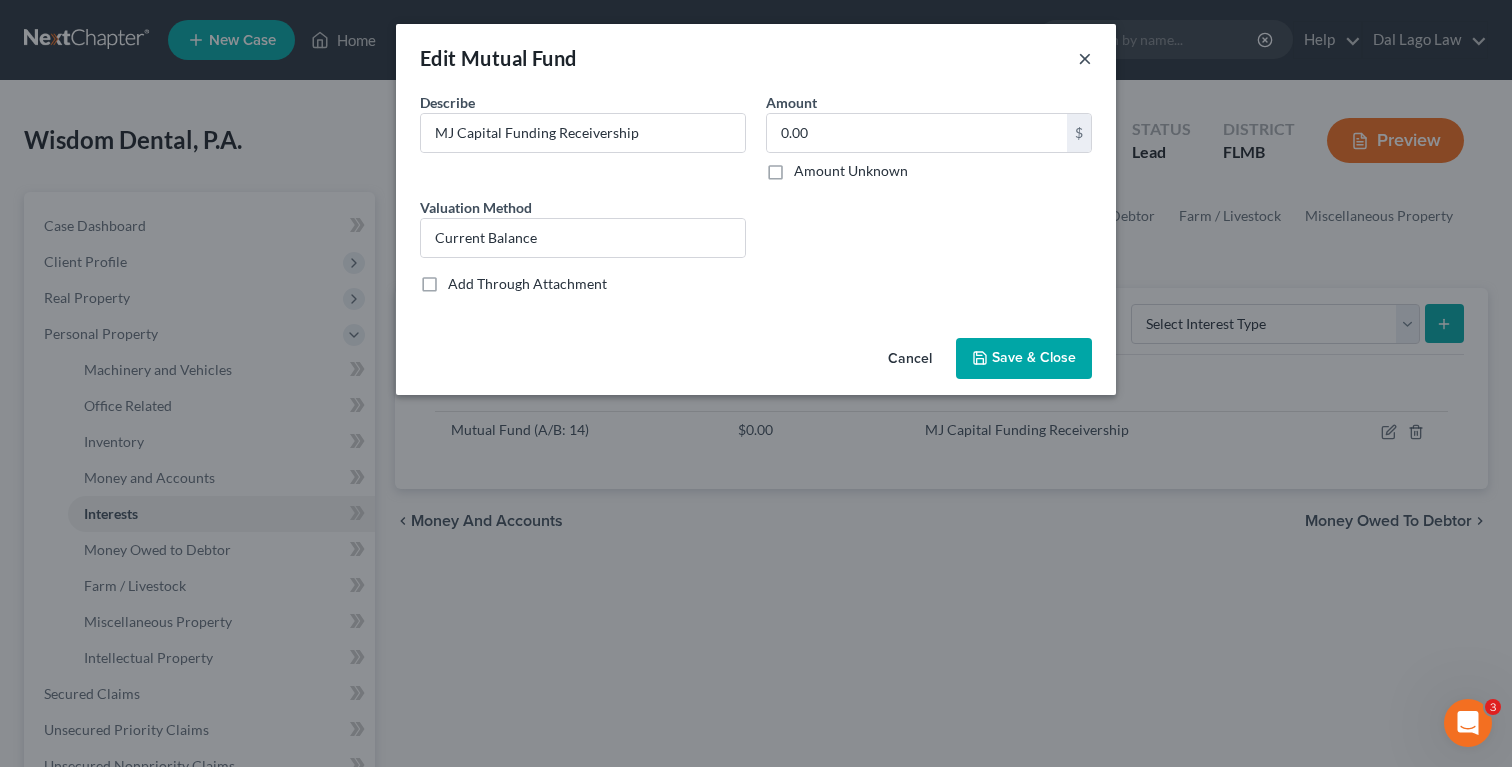 click on "×" at bounding box center (1085, 58) 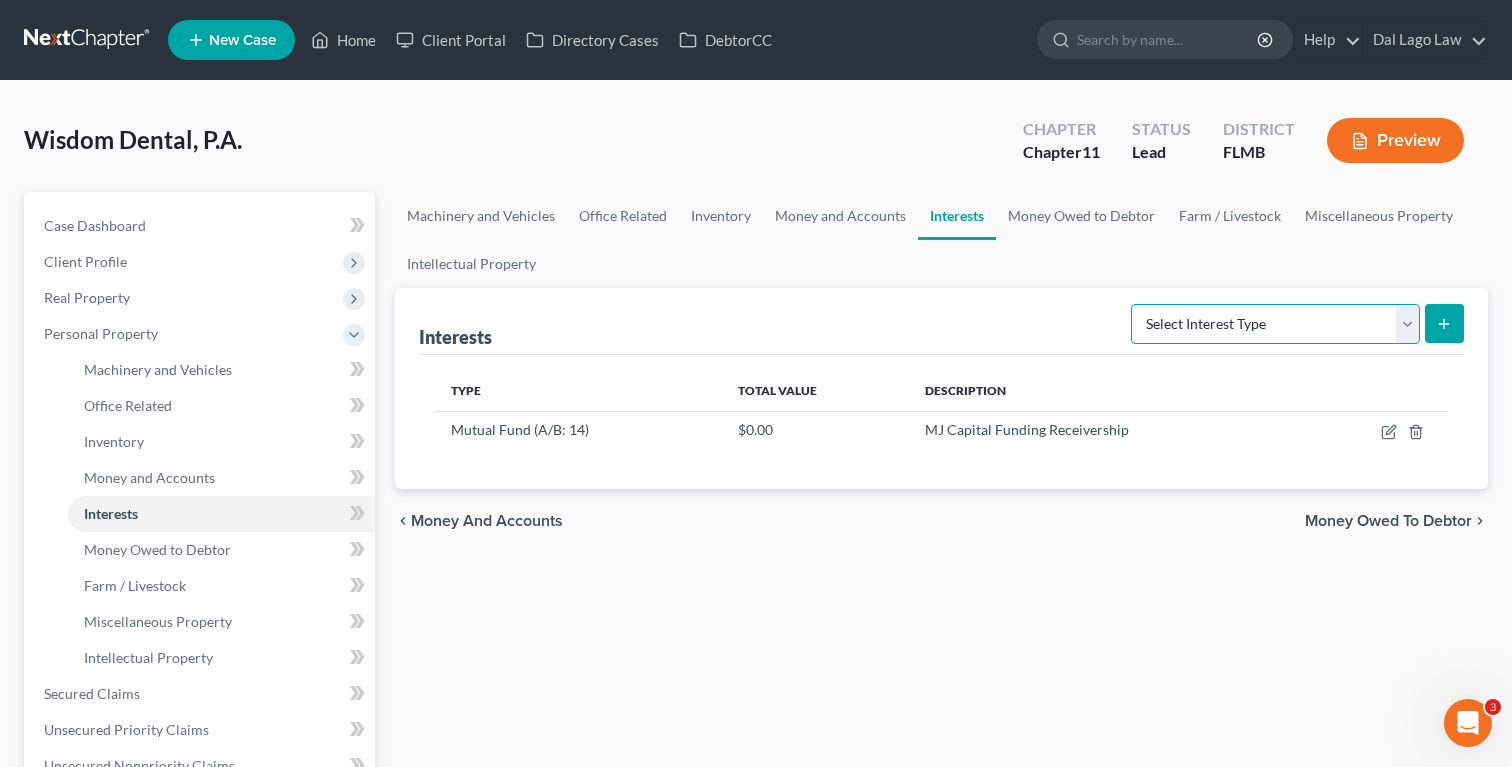 click on "Select Interest Type Bond (A/B: 16) Incorporated Business (A/B: 15) Insurance Plans or Annuities (A/B: 73) Joint Venture (A/B: 15) Mutual Fund (A/B: 14) Partnership (A/B: 15) Stock (A/B: 14) Unincorporated Business (A/B: 15)" at bounding box center [1275, 324] 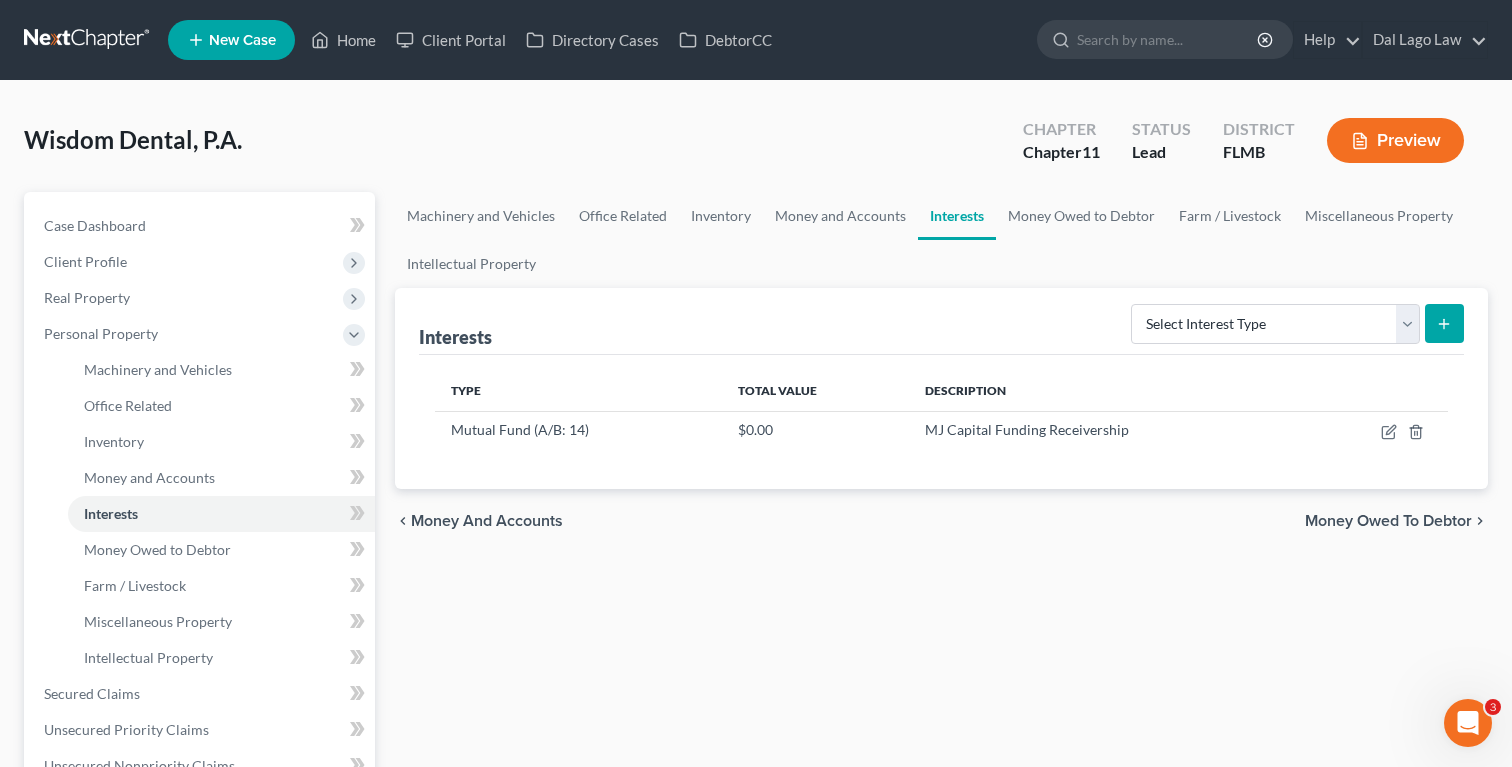 click on "Machinery and Vehicles
Office Related
Inventory
Money and Accounts
Interests
Money Owed to Debtor
Farm / Livestock
Miscellaneous Property
Intellectual Property" at bounding box center (941, 240) 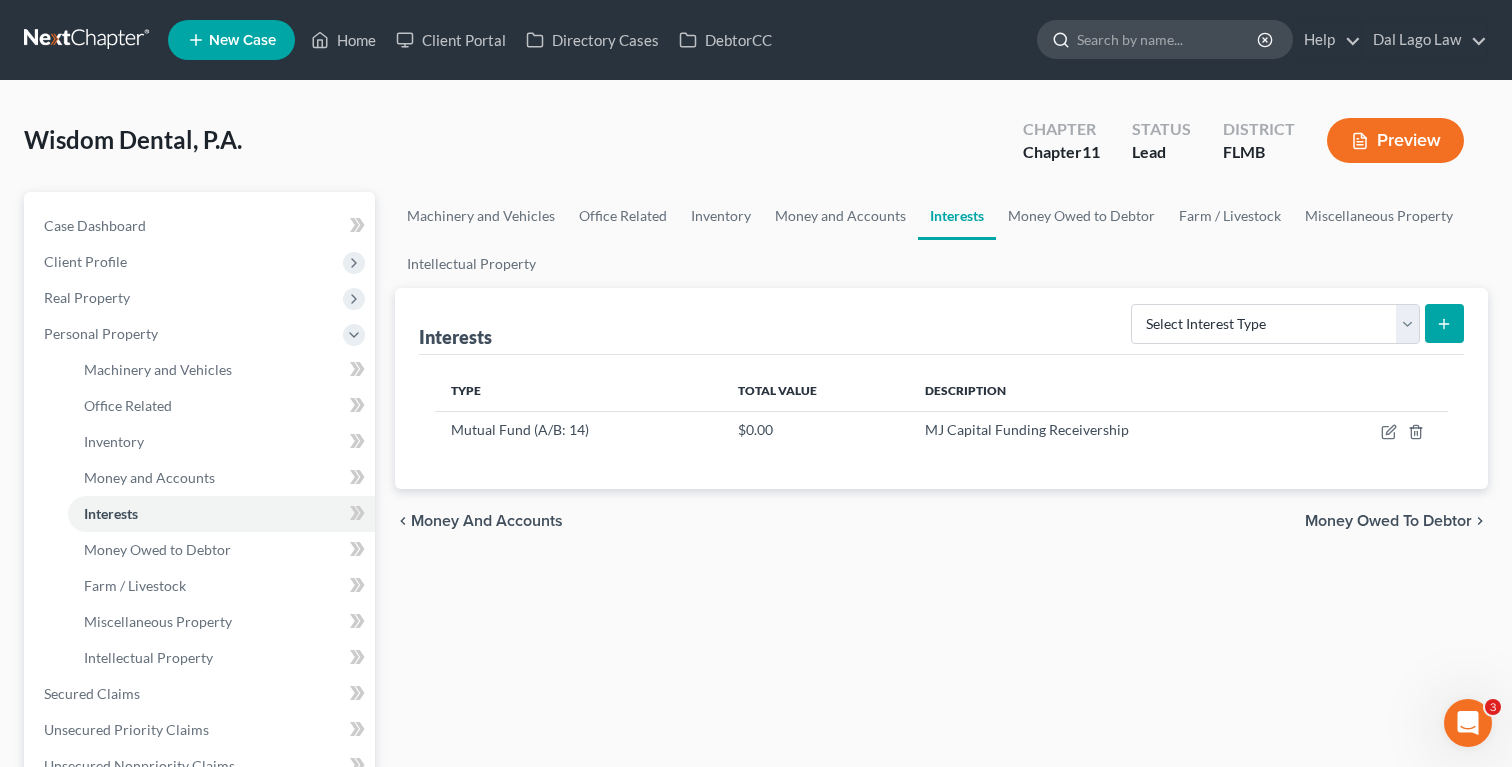 click at bounding box center [1168, 39] 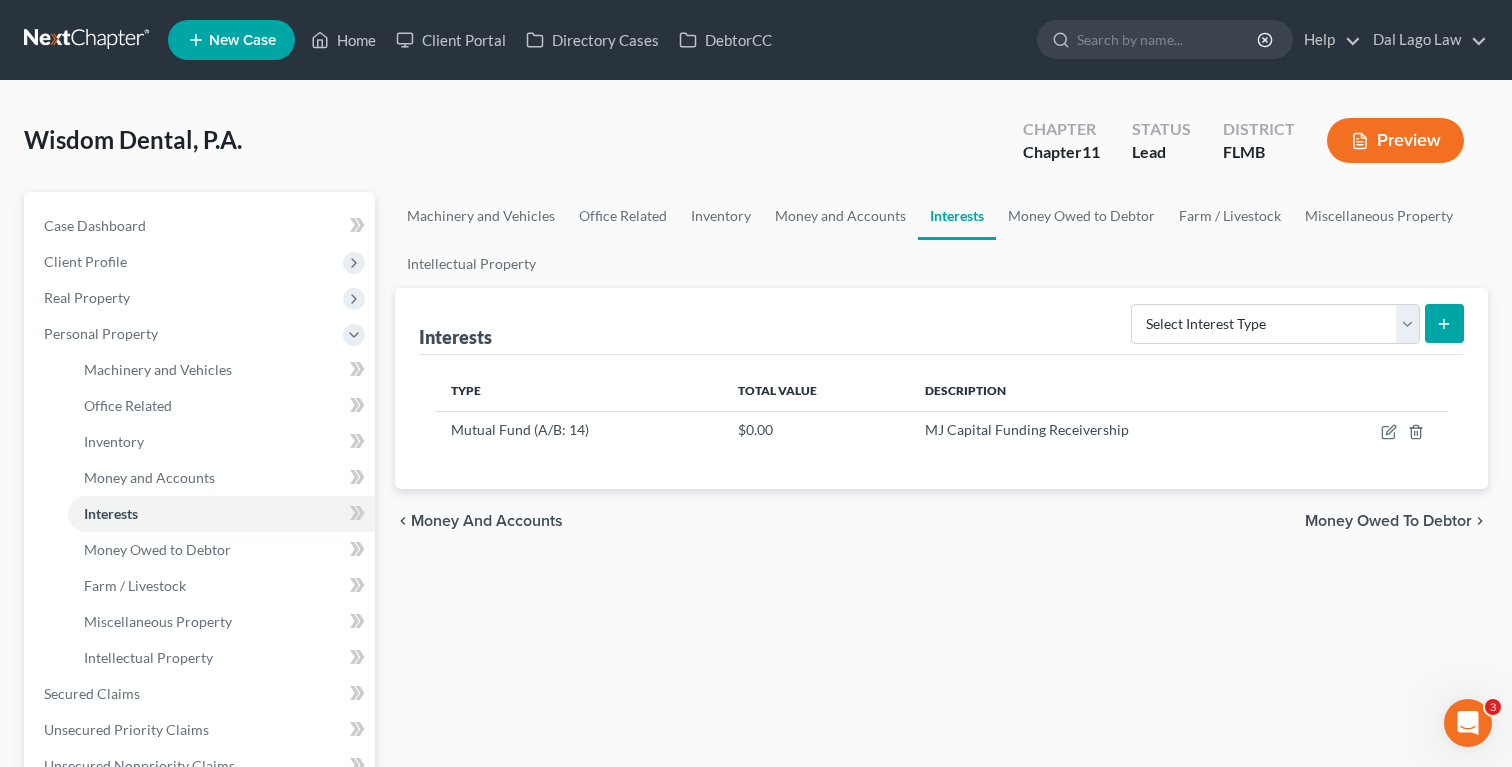 click on "Wisdom Dental, P.A. Upgraded Chapter Chapter  11 Status Lead District FLMB Preview" at bounding box center (756, 148) 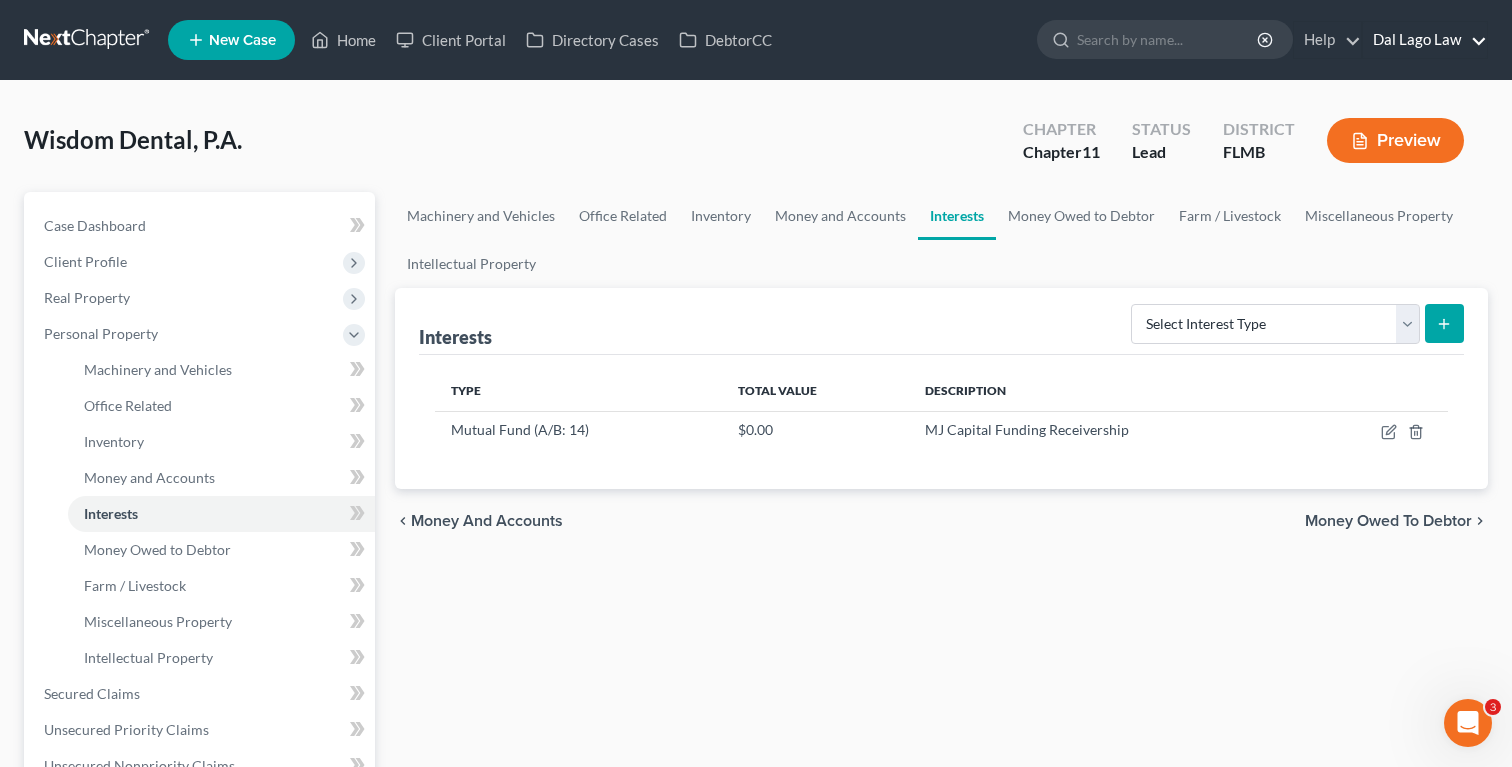 click on "Dal Lago Law" at bounding box center (1425, 40) 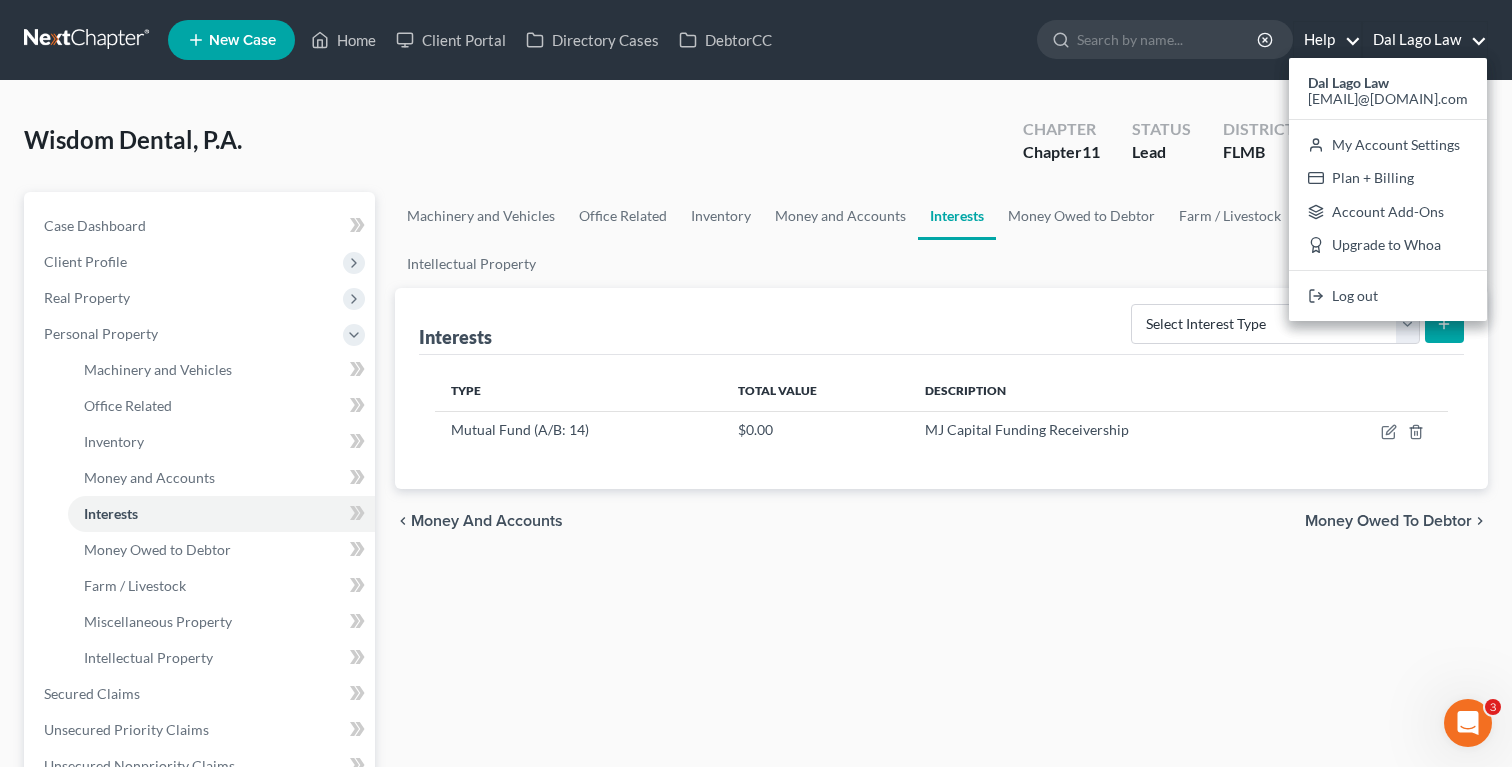 click on "Help" at bounding box center (1327, 40) 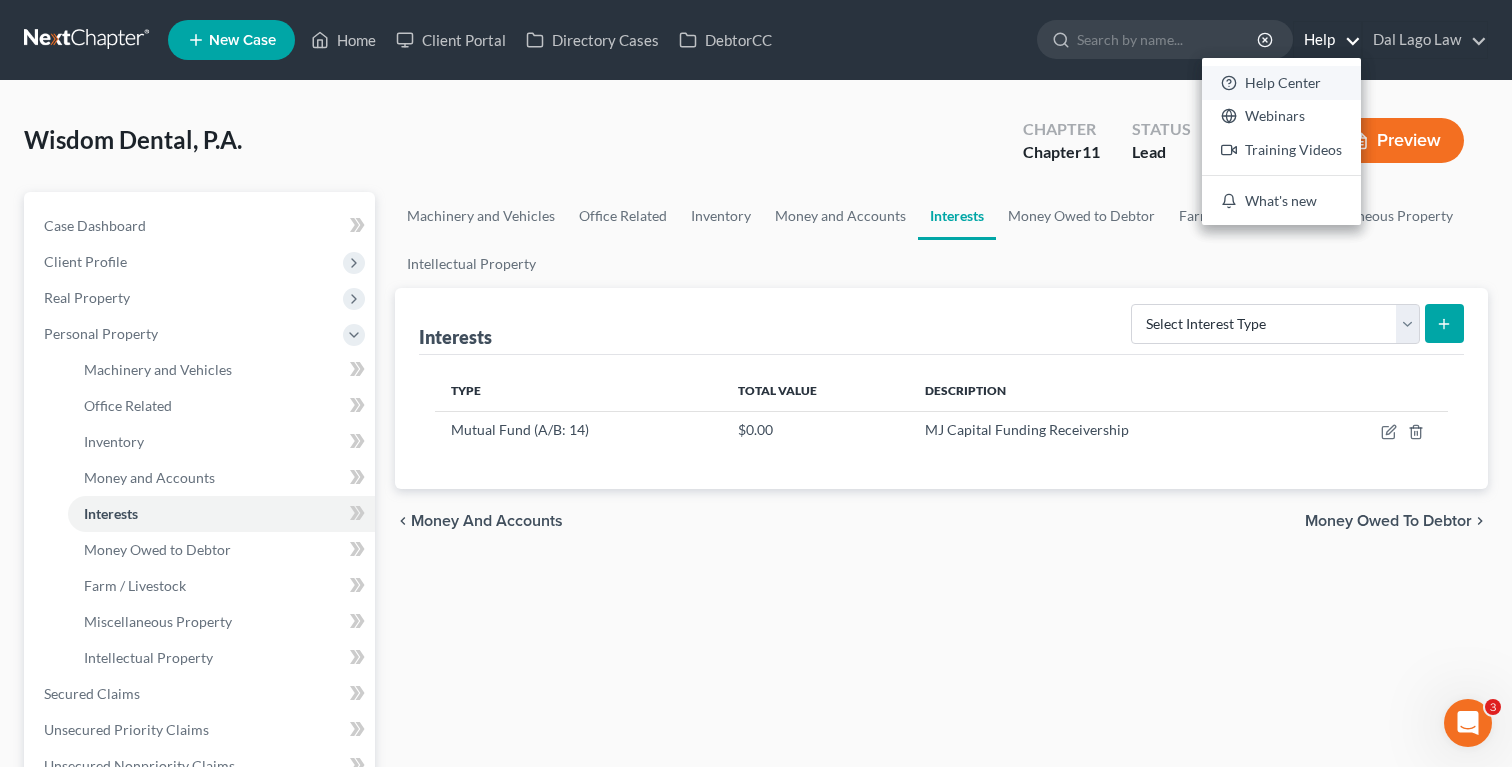 click on "Help Center" at bounding box center [1281, 83] 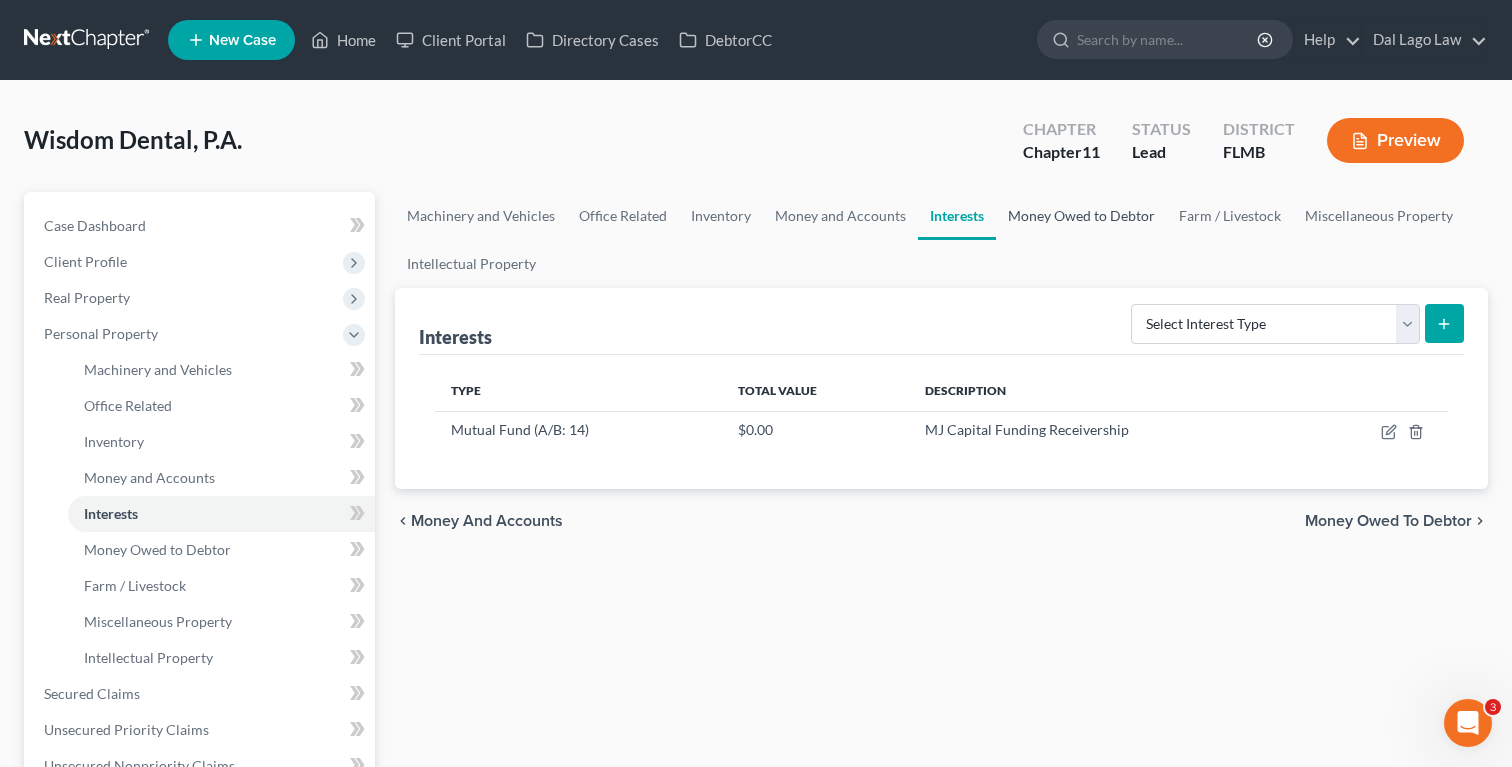 click on "Money Owed to Debtor" at bounding box center (1081, 216) 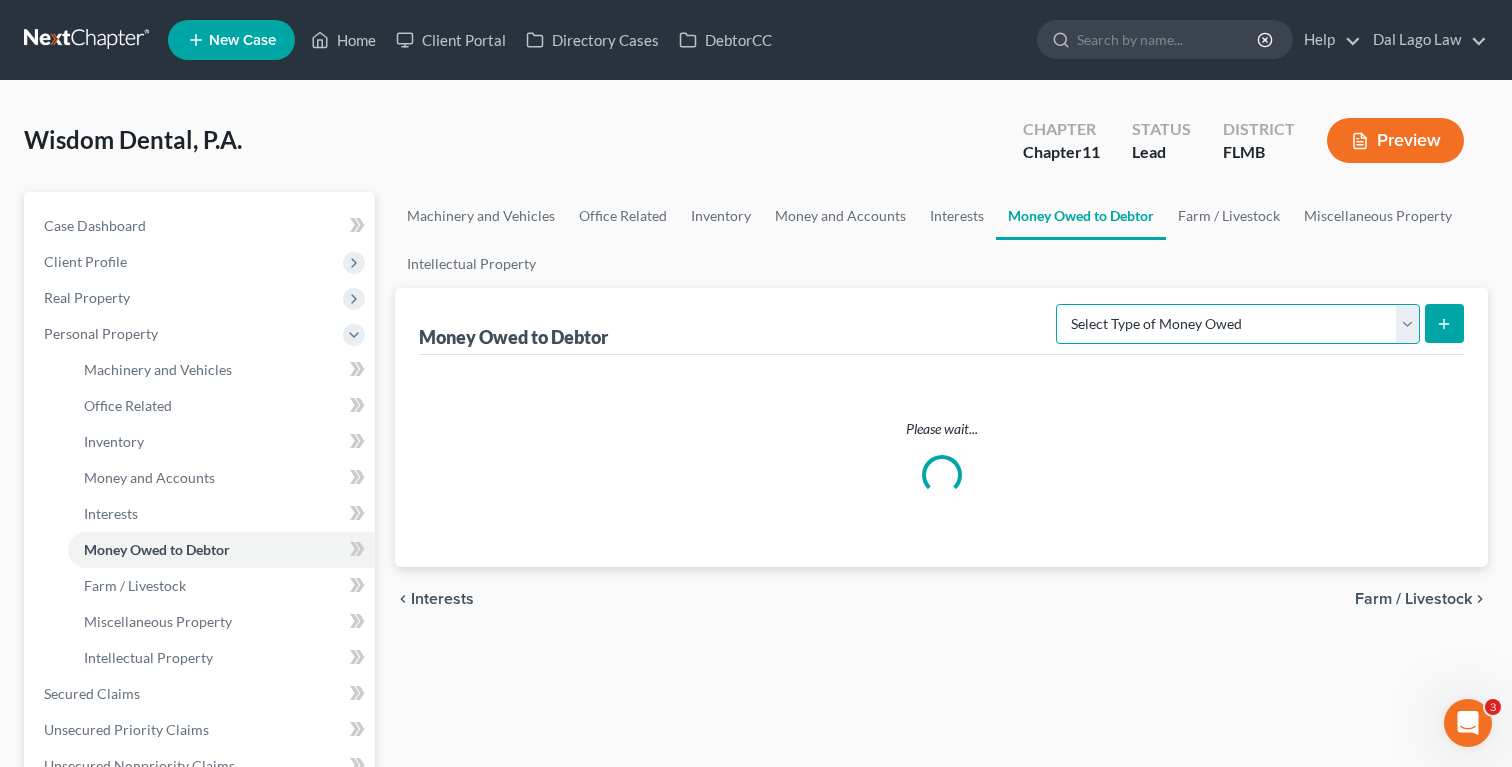 click on "Select Type of Money Owed Accounts Receivable (A/B: 11) Causes of Action Against Third Parties (A/B: 74) Equitable or Future Interests (A/B: 76) Expected Tax Refund and Unused NOLs (A/B: 72) Notes Receivable (A/B: 71) Other Contingent & Unliquidated Claims (A/B: 75) Trusts (A/B: 76)" at bounding box center (1238, 324) 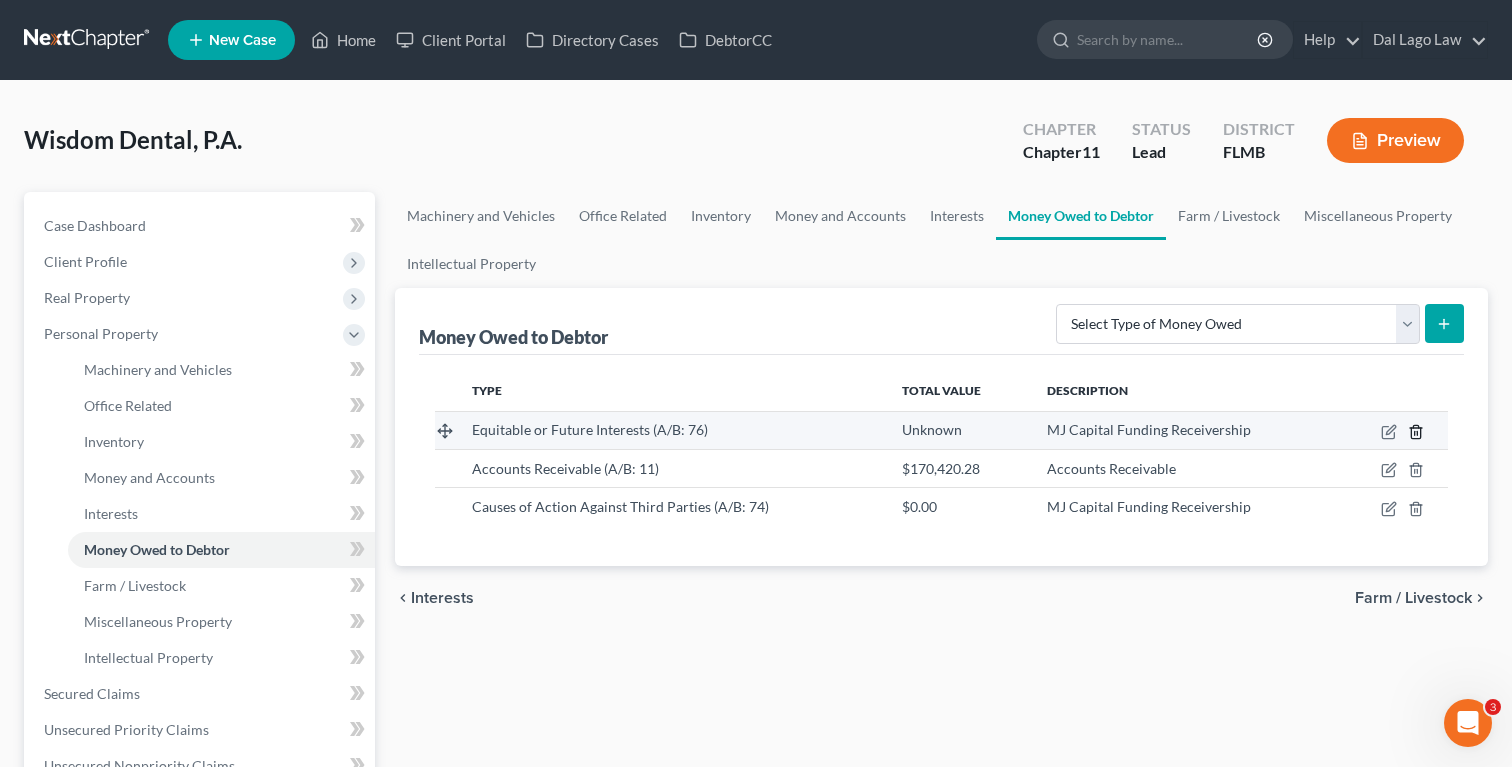 click 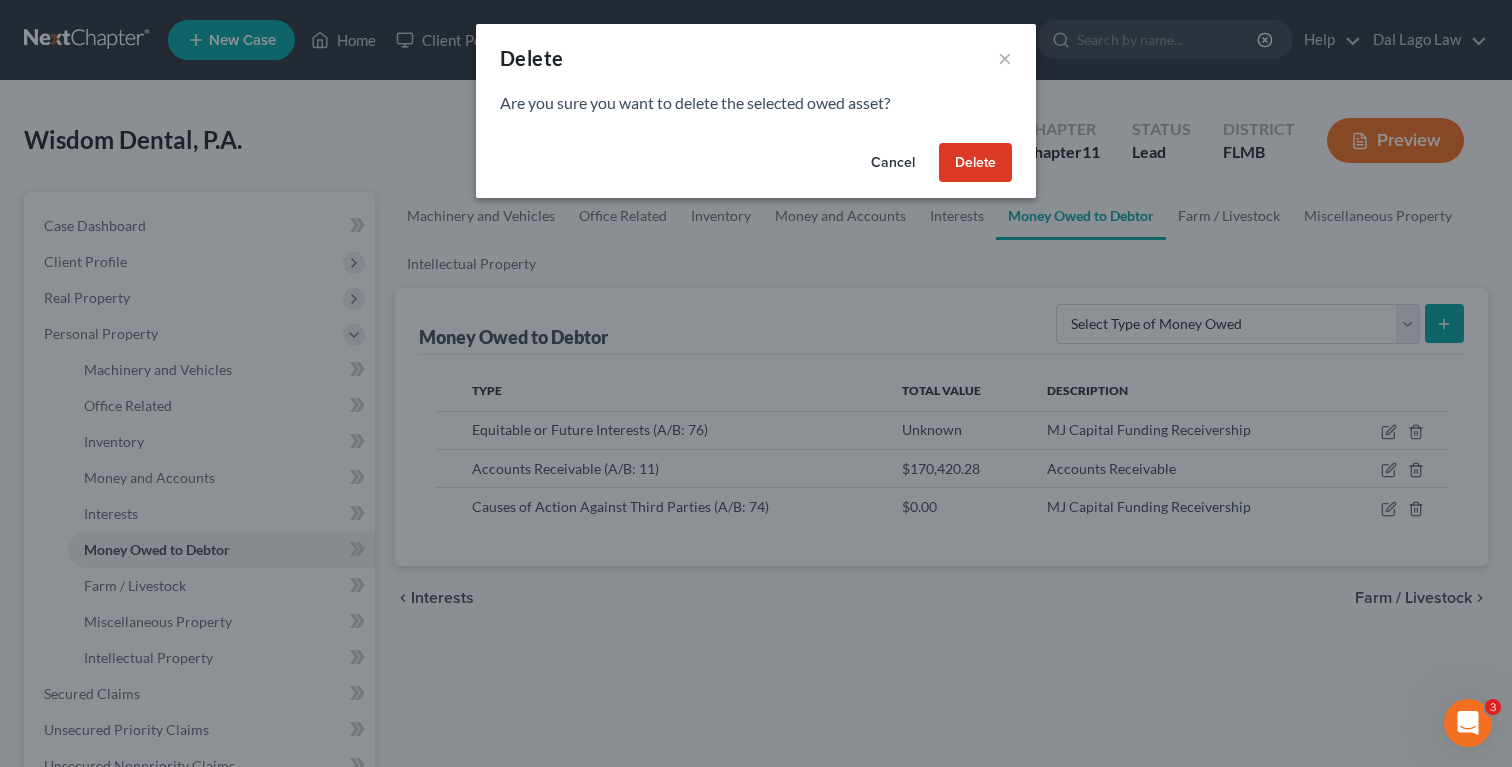 click on "Delete" at bounding box center [975, 163] 